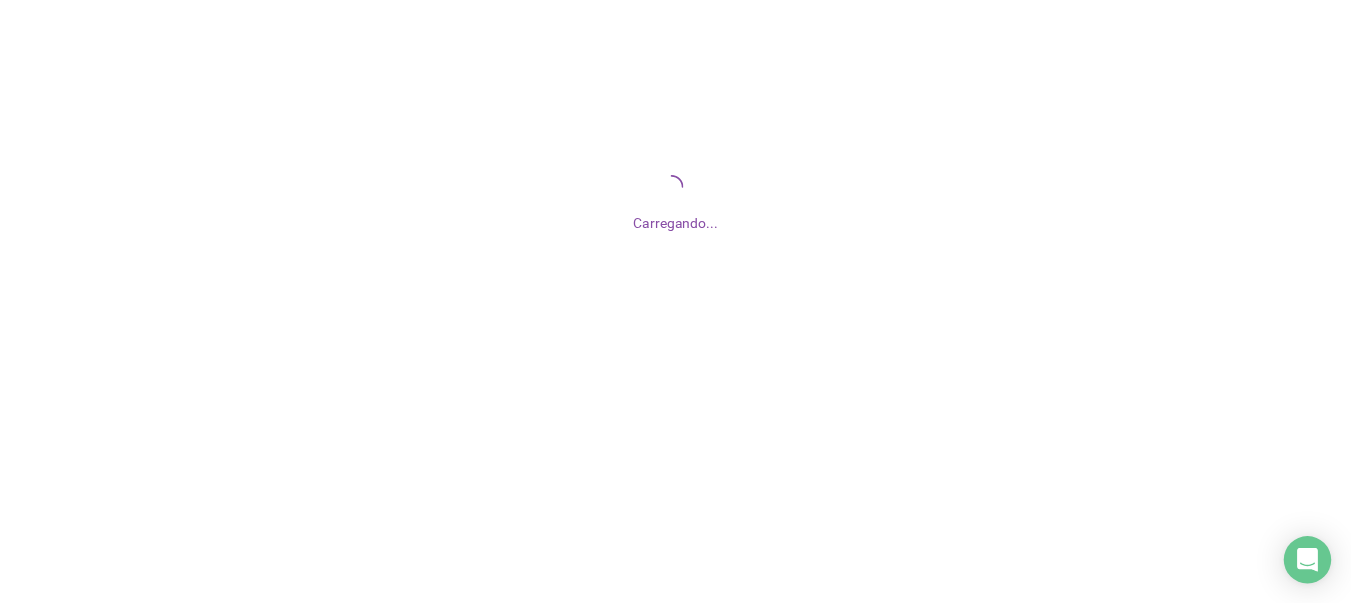 scroll, scrollTop: 0, scrollLeft: 0, axis: both 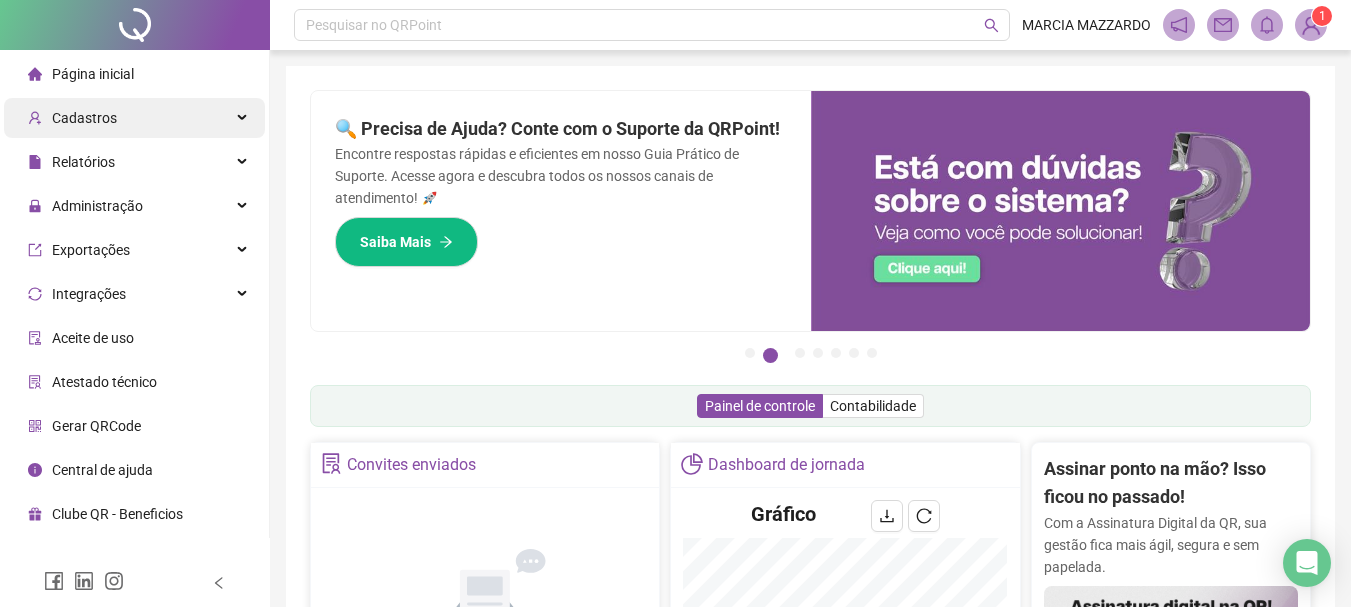 click on "Cadastros" at bounding box center (134, 118) 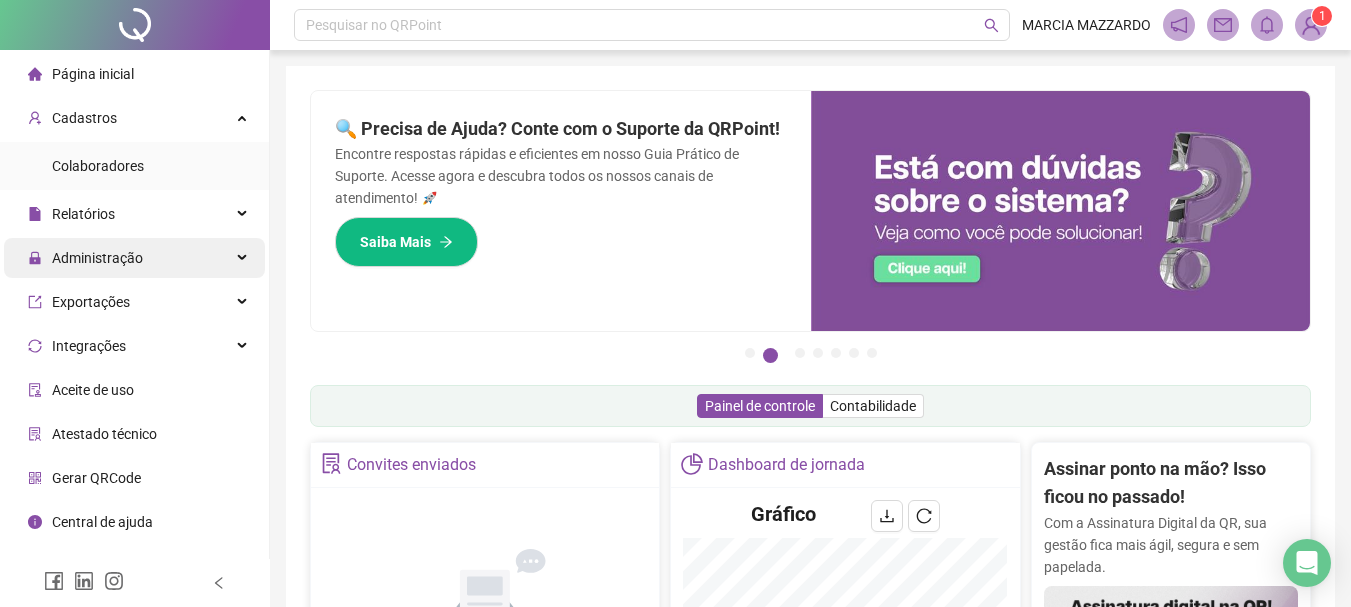click at bounding box center (244, 258) 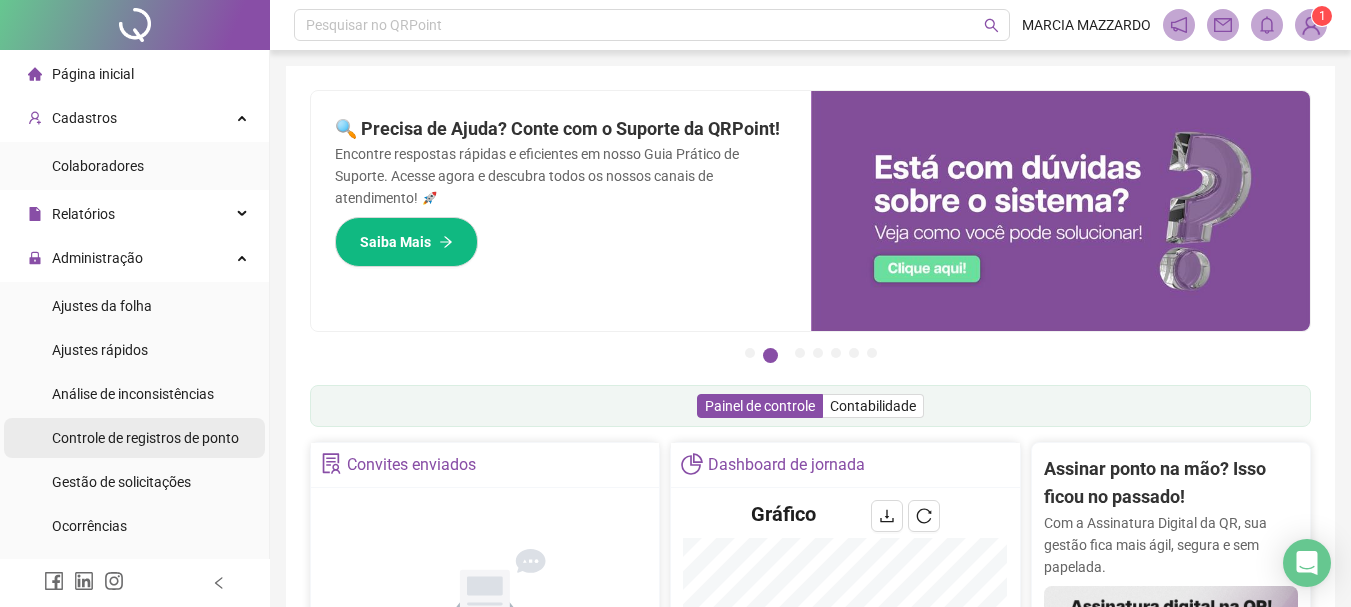 click on "Controle de registros de ponto" at bounding box center [145, 438] 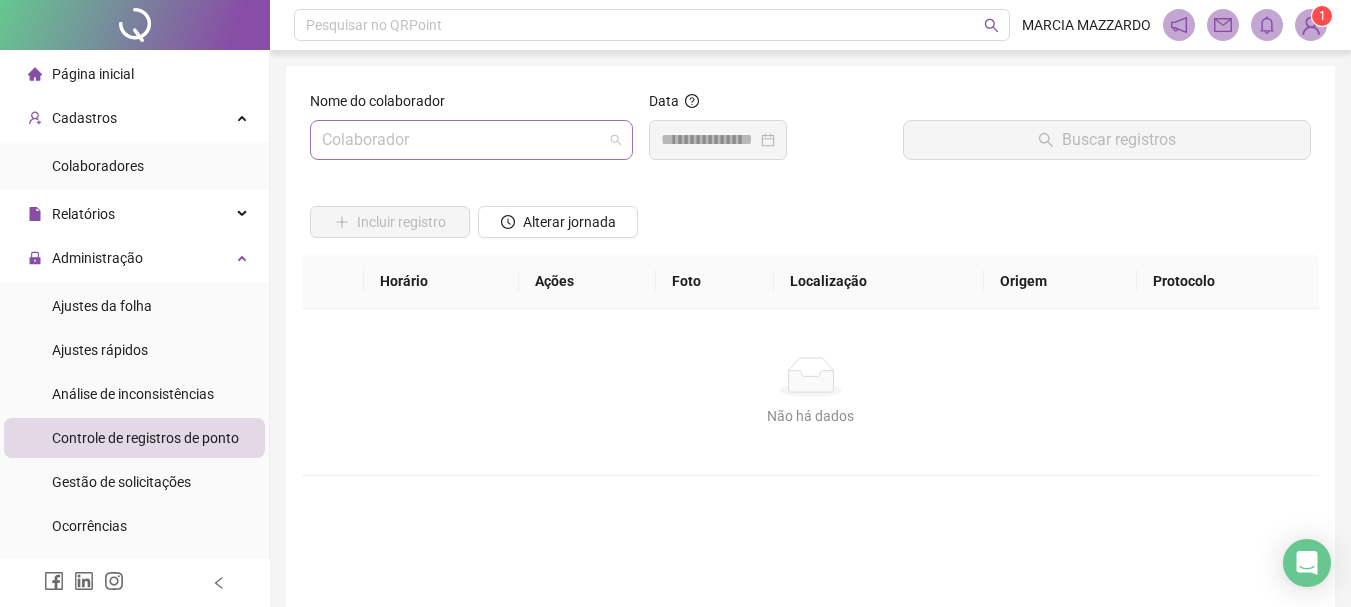 click at bounding box center (462, 140) 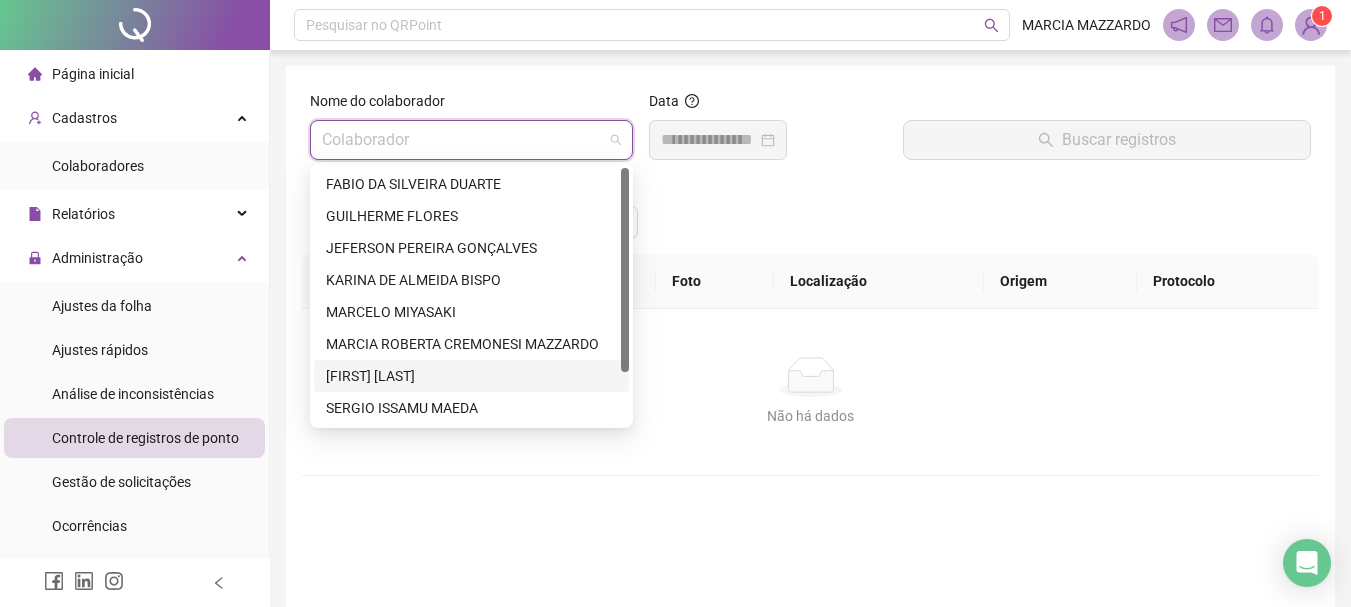 click on "[FIRST] [LAST]" at bounding box center [471, 376] 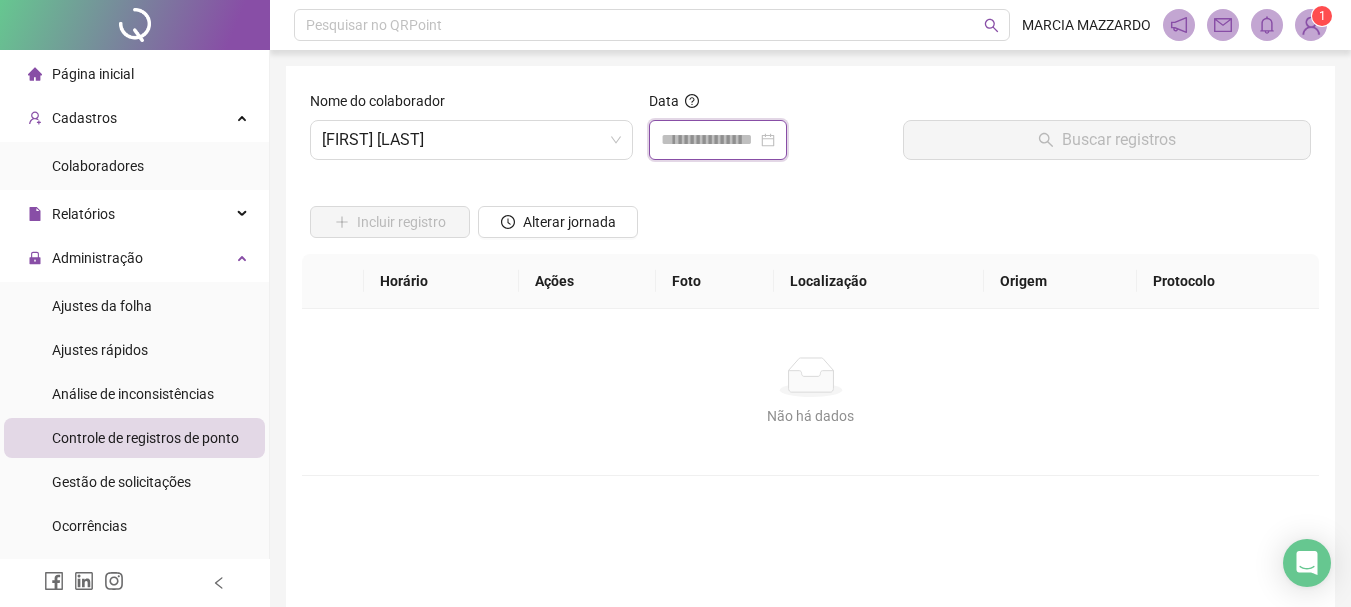 click at bounding box center (709, 140) 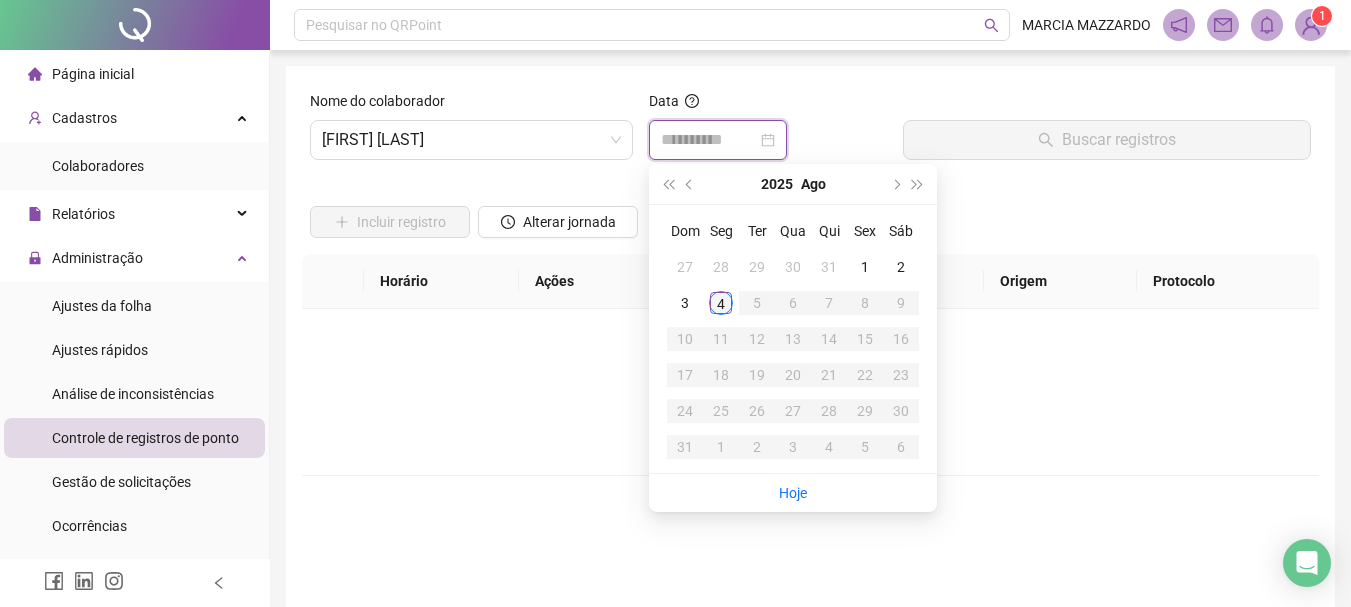 type on "**********" 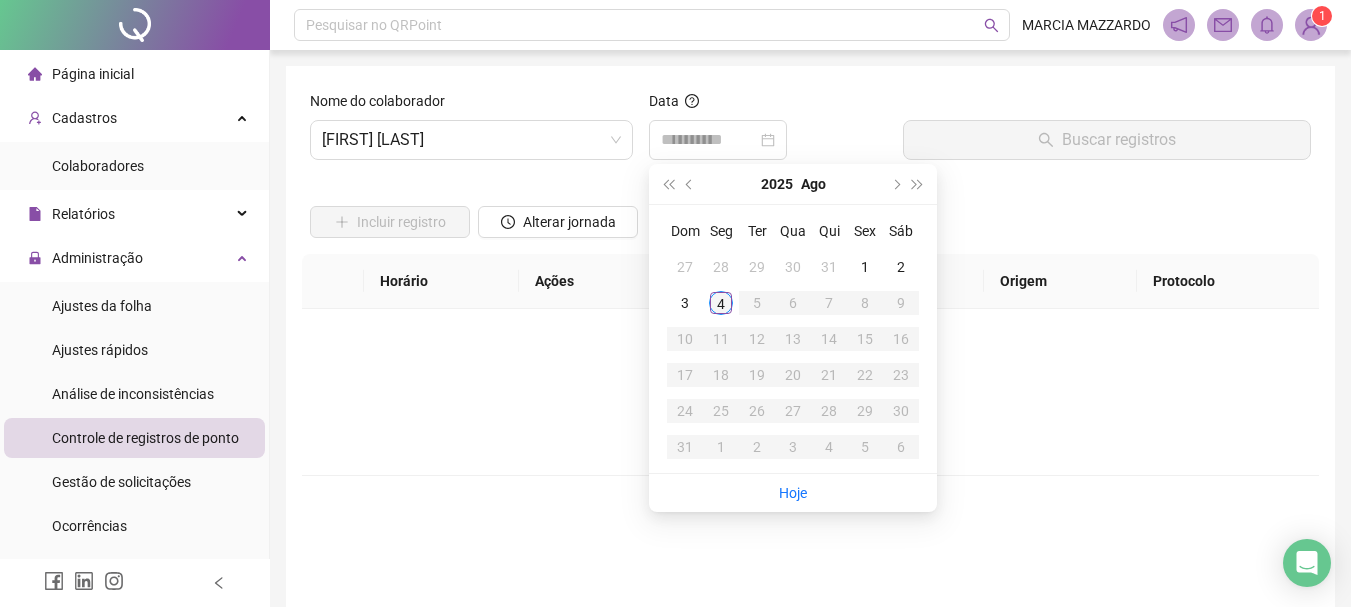 click on "4" at bounding box center [721, 303] 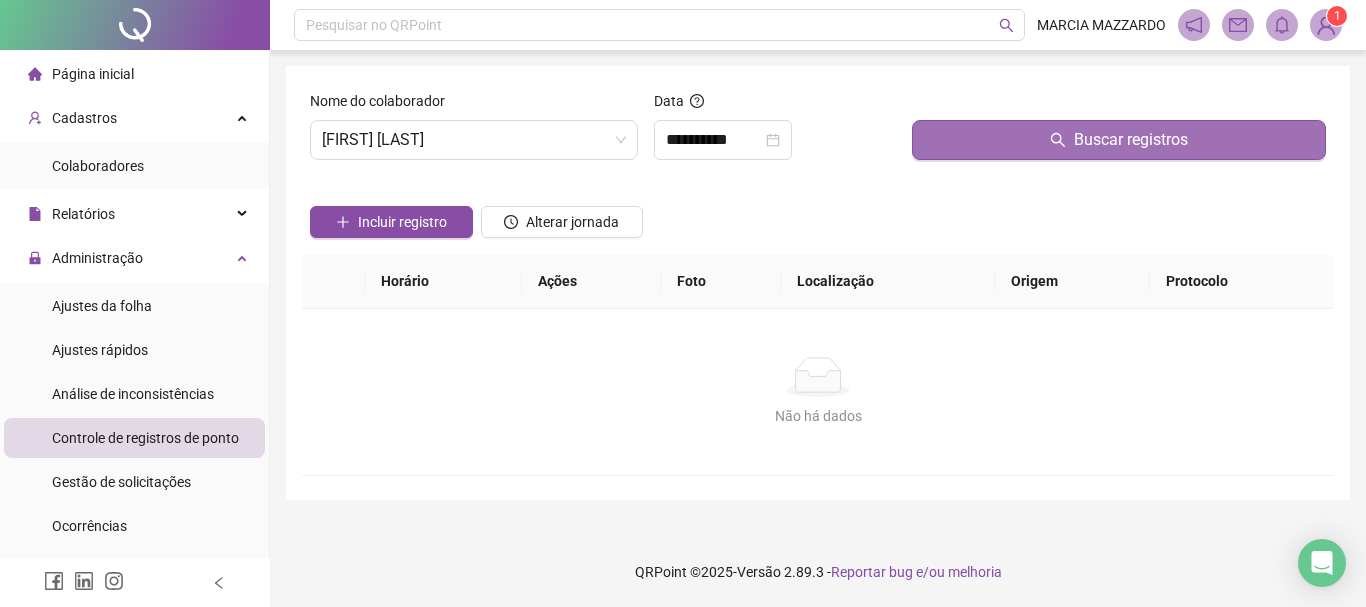 click on "Buscar registros" at bounding box center (1119, 140) 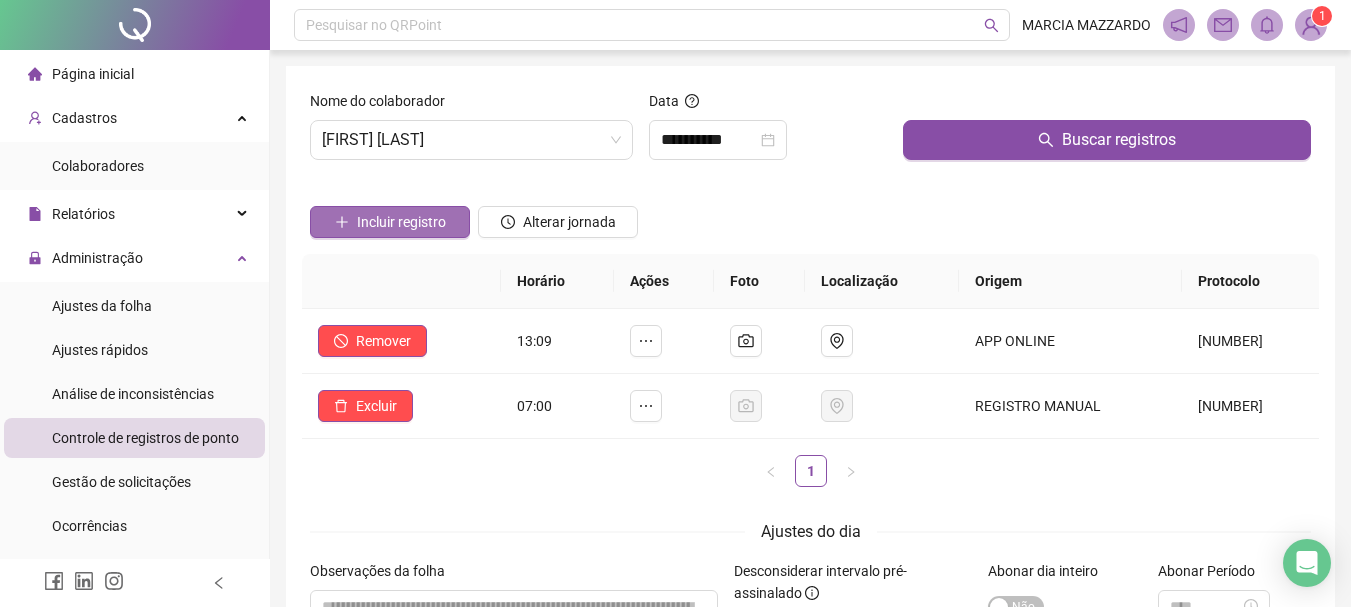 click on "Incluir registro" at bounding box center [390, 222] 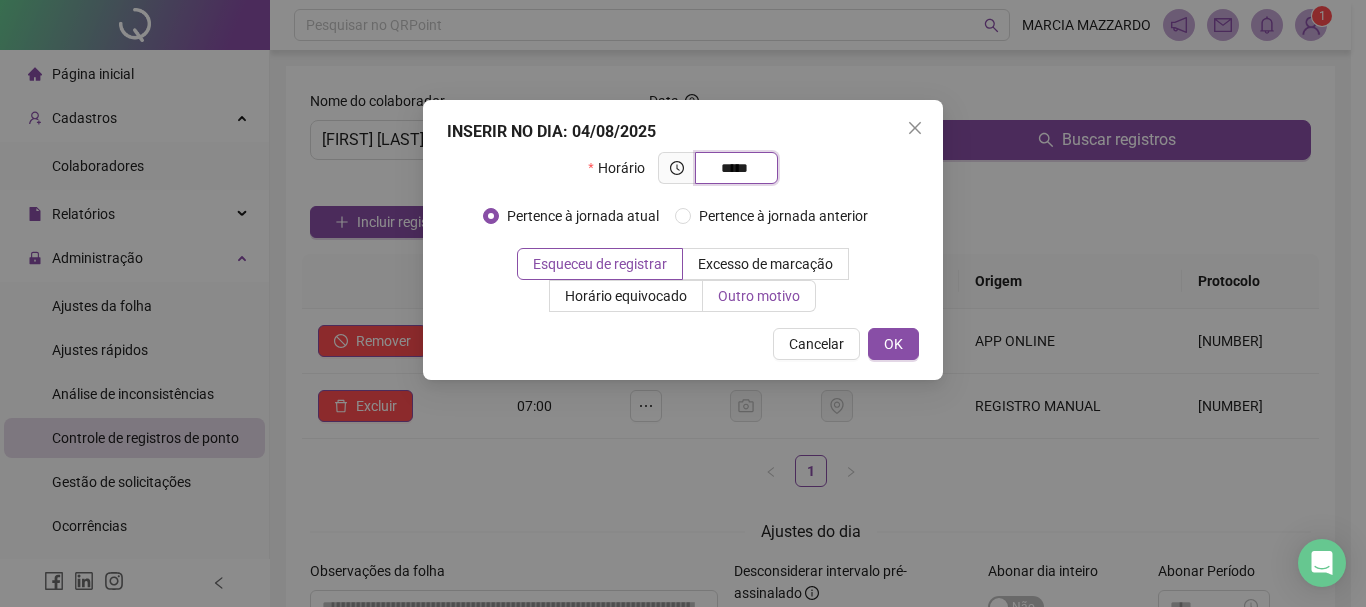 type on "*****" 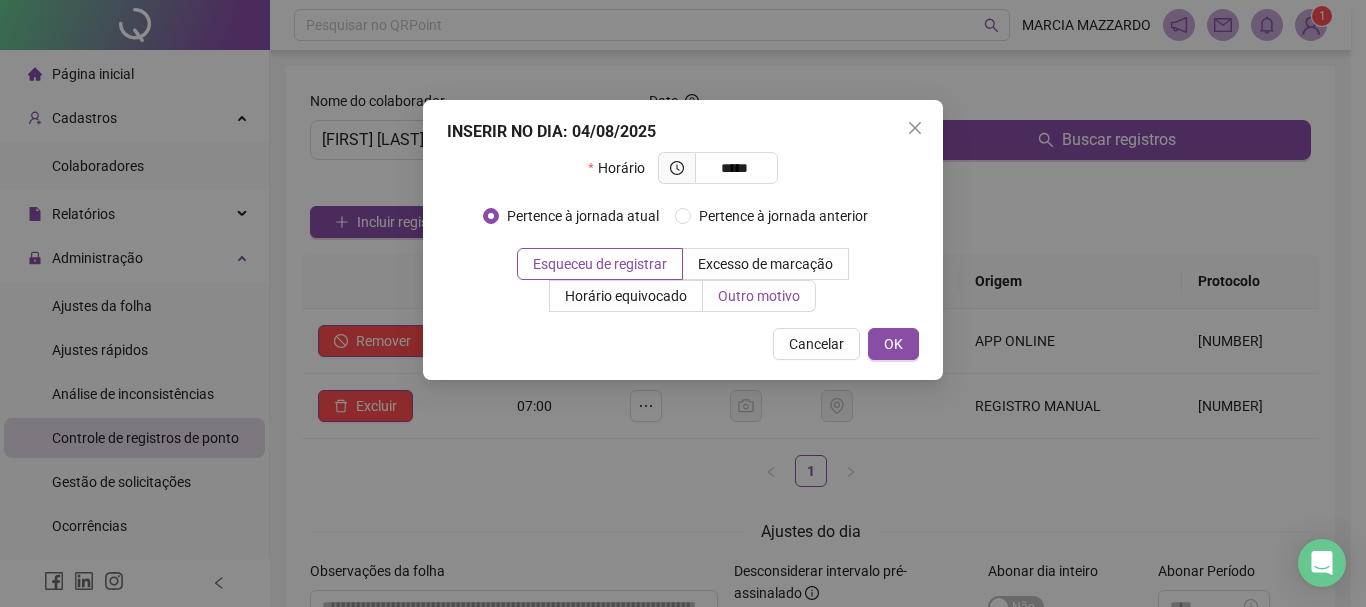 click on "Outro motivo" at bounding box center (759, 296) 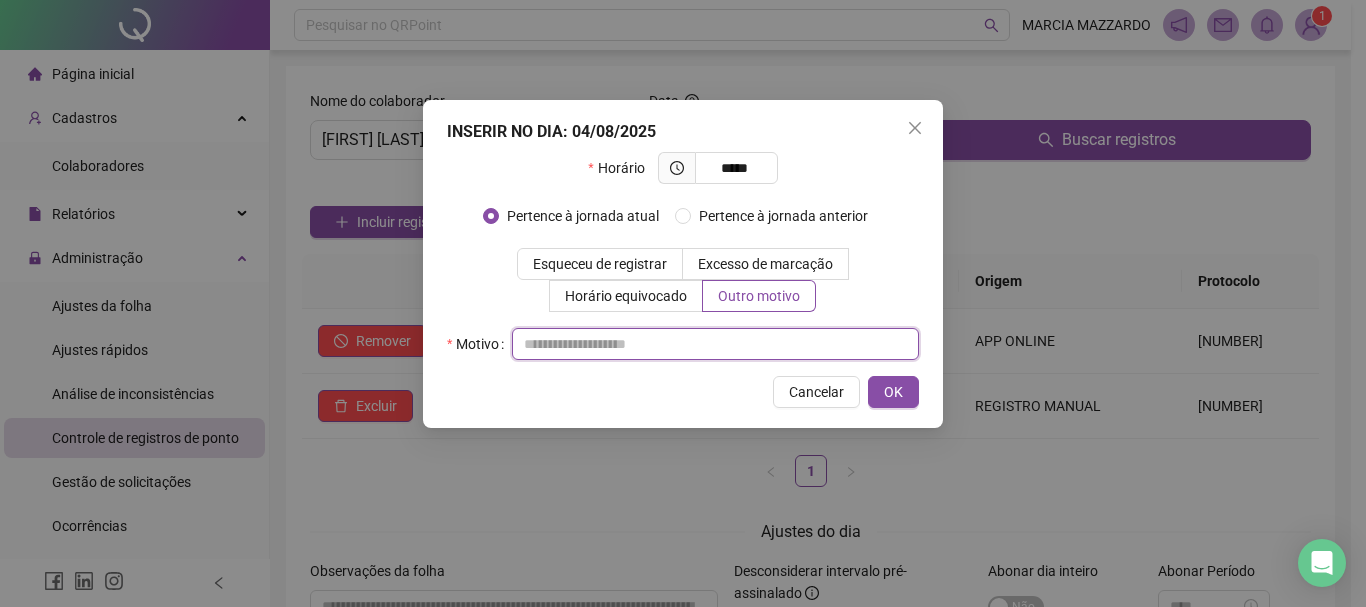 click at bounding box center (715, 344) 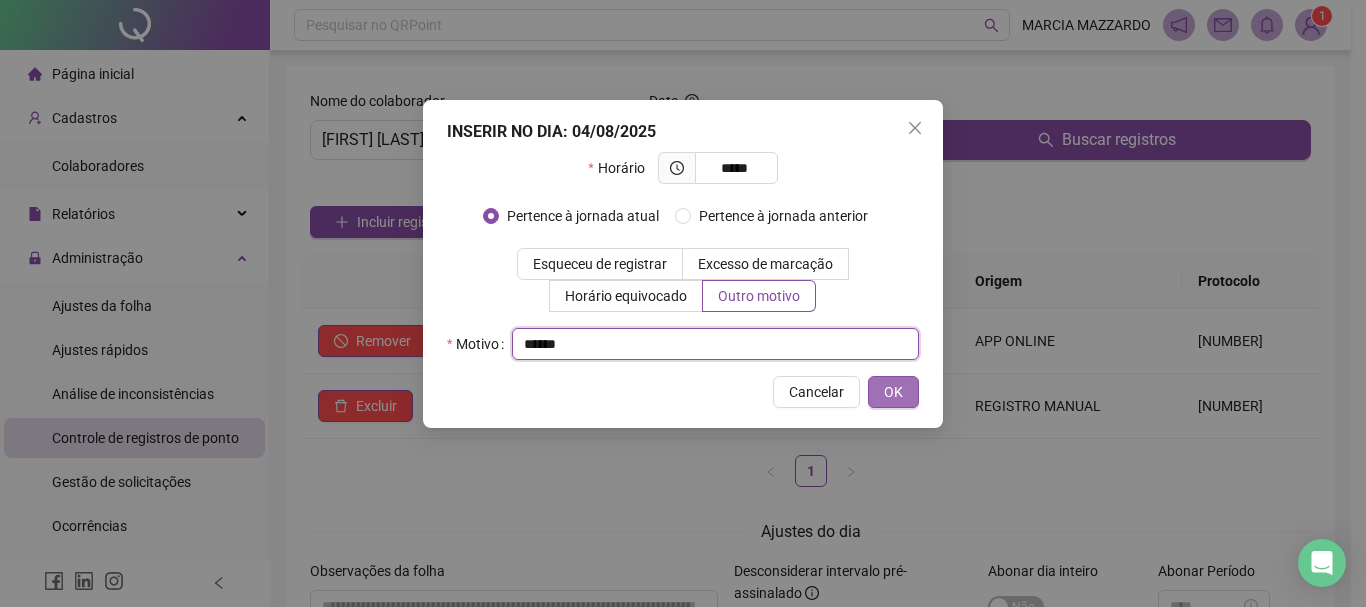 type on "******" 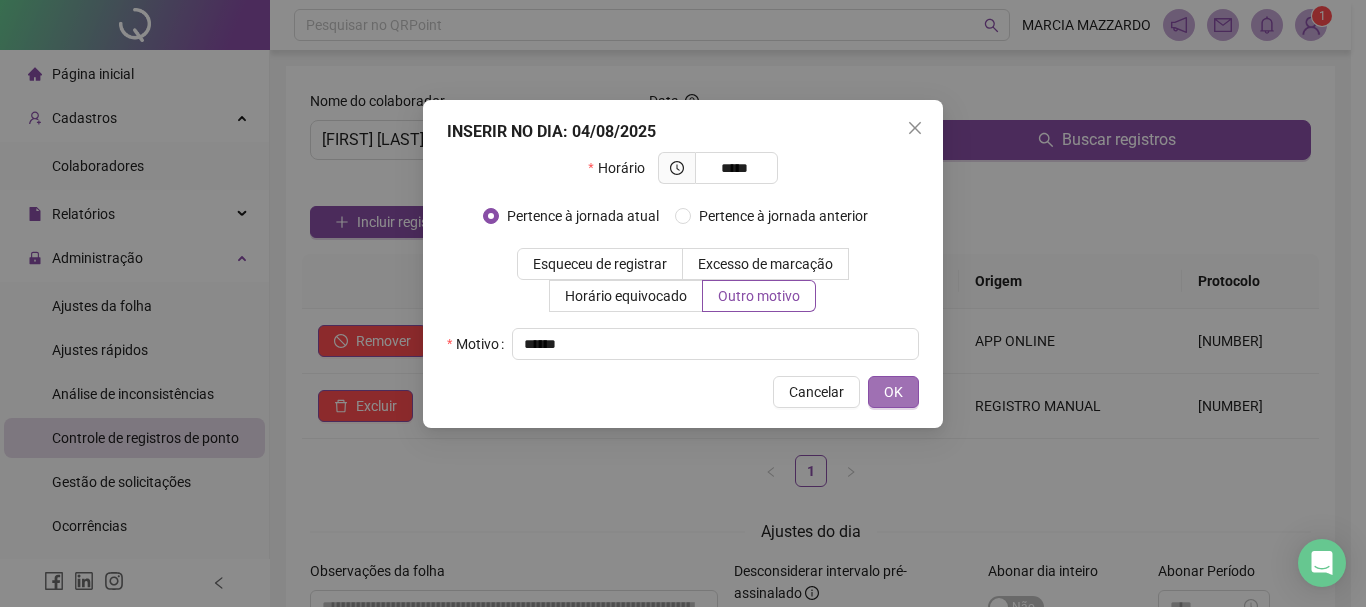 click on "OK" at bounding box center [893, 392] 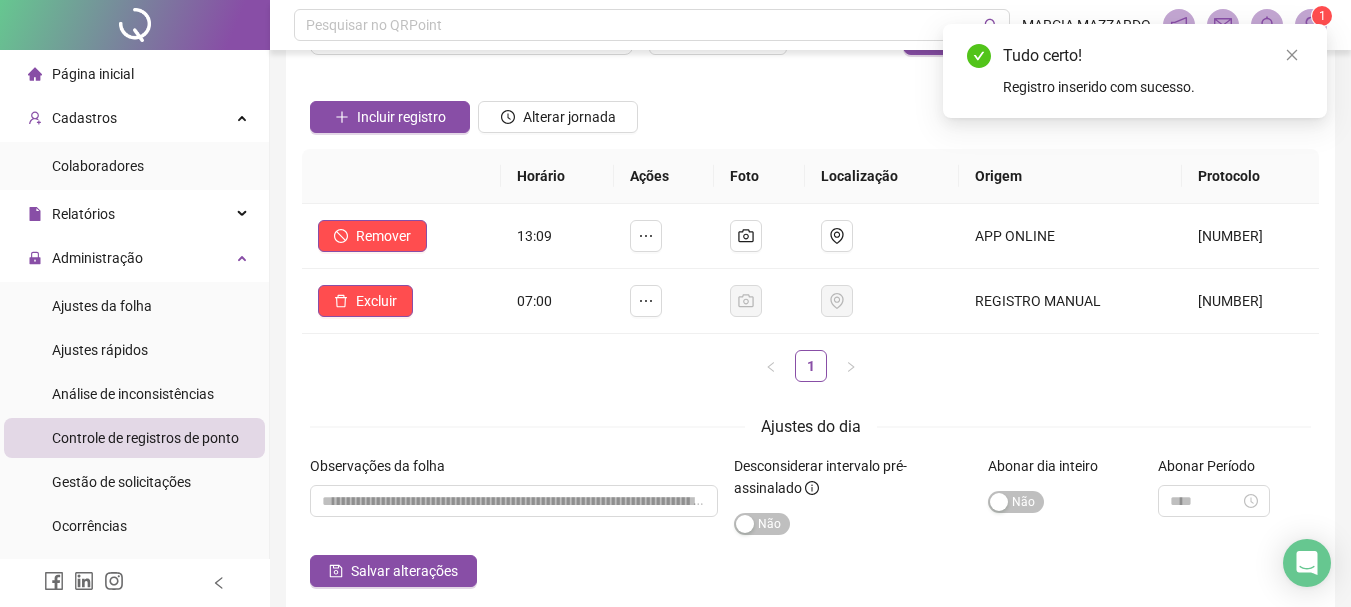 scroll, scrollTop: 195, scrollLeft: 0, axis: vertical 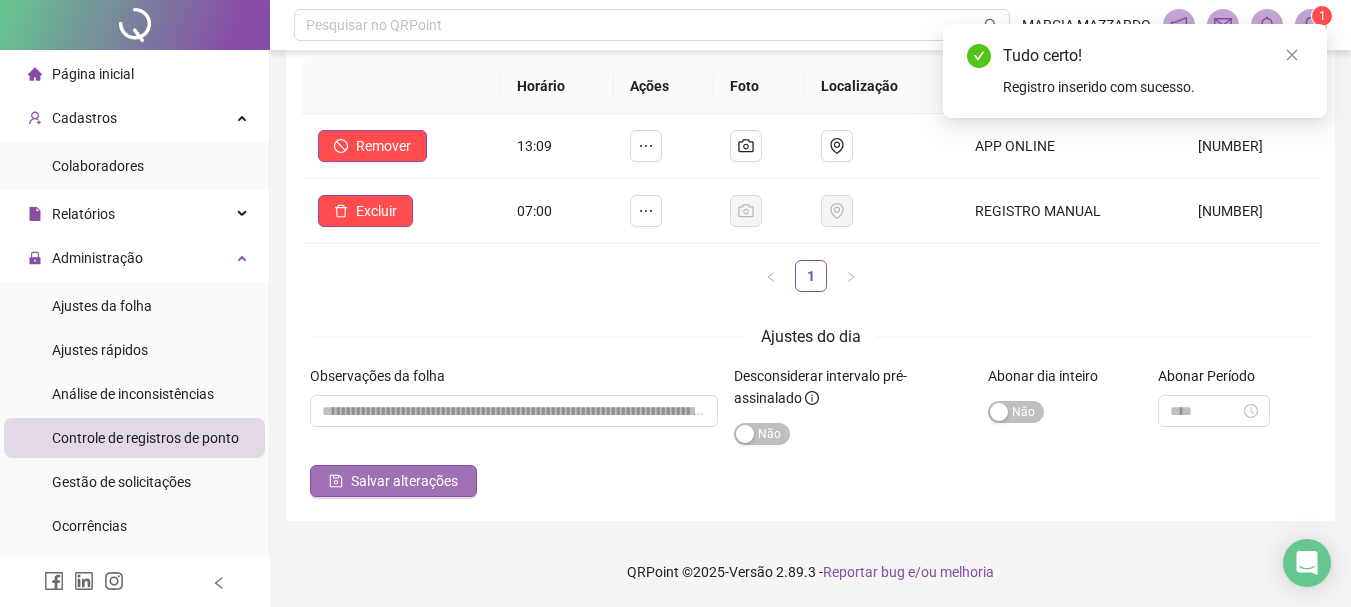 click on "Salvar alterações" at bounding box center (404, 481) 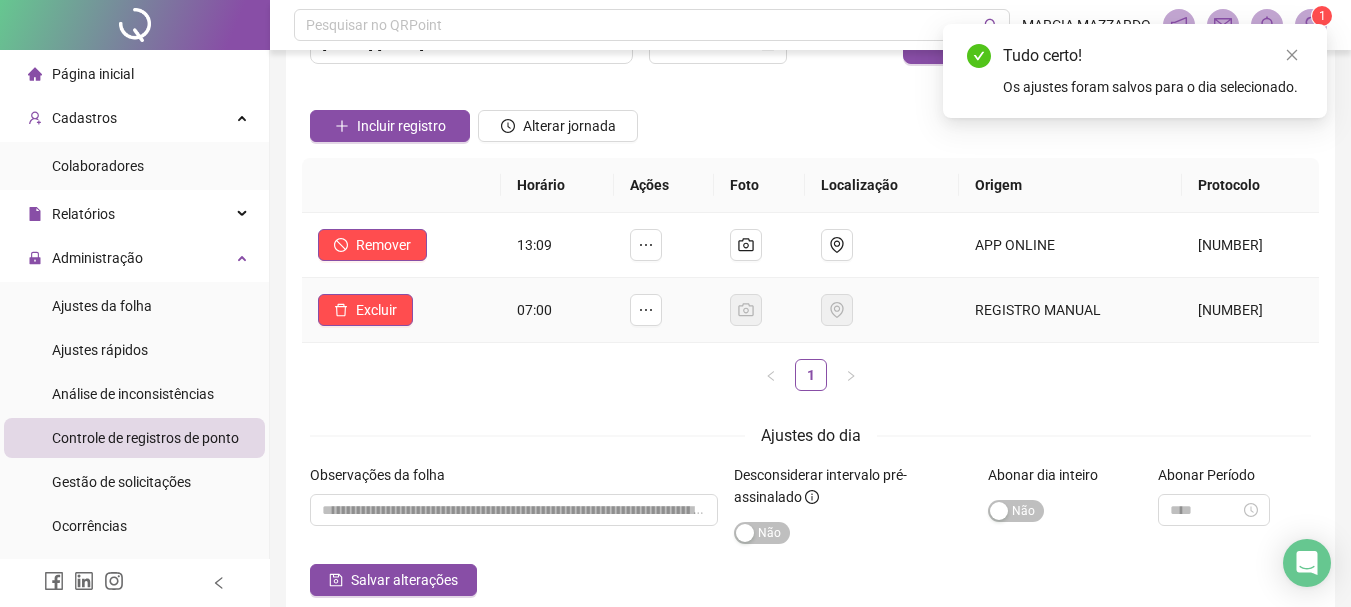 scroll, scrollTop: 0, scrollLeft: 0, axis: both 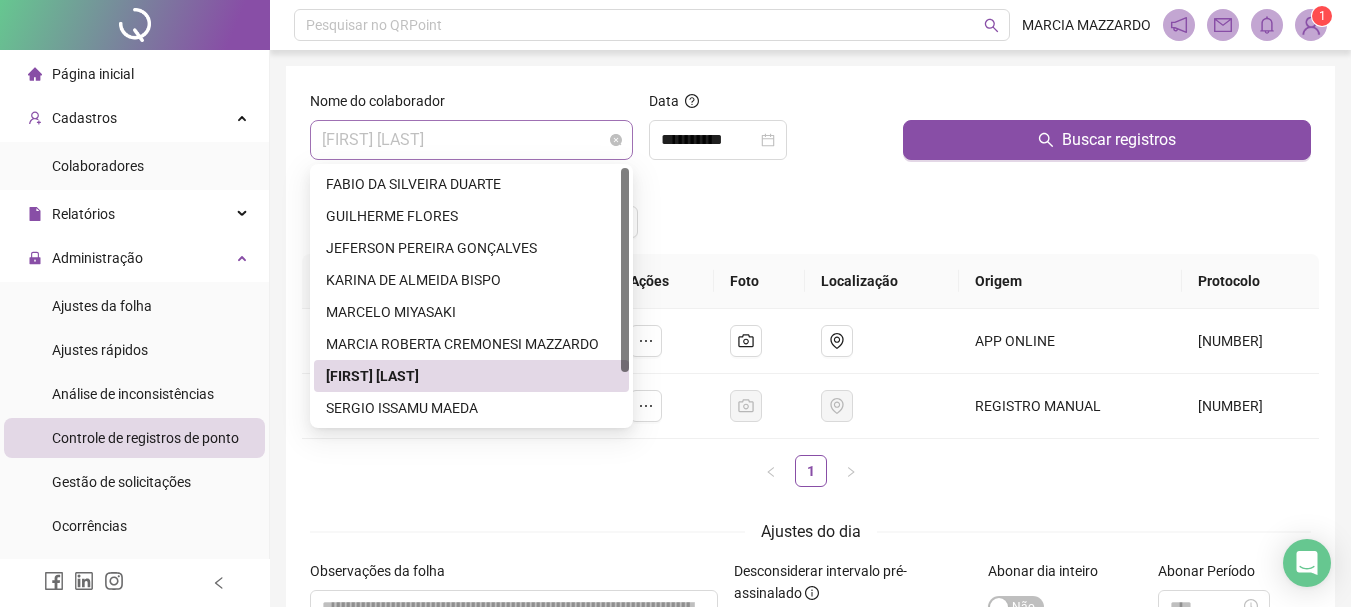 click on "[FIRST] [LAST]" at bounding box center [471, 140] 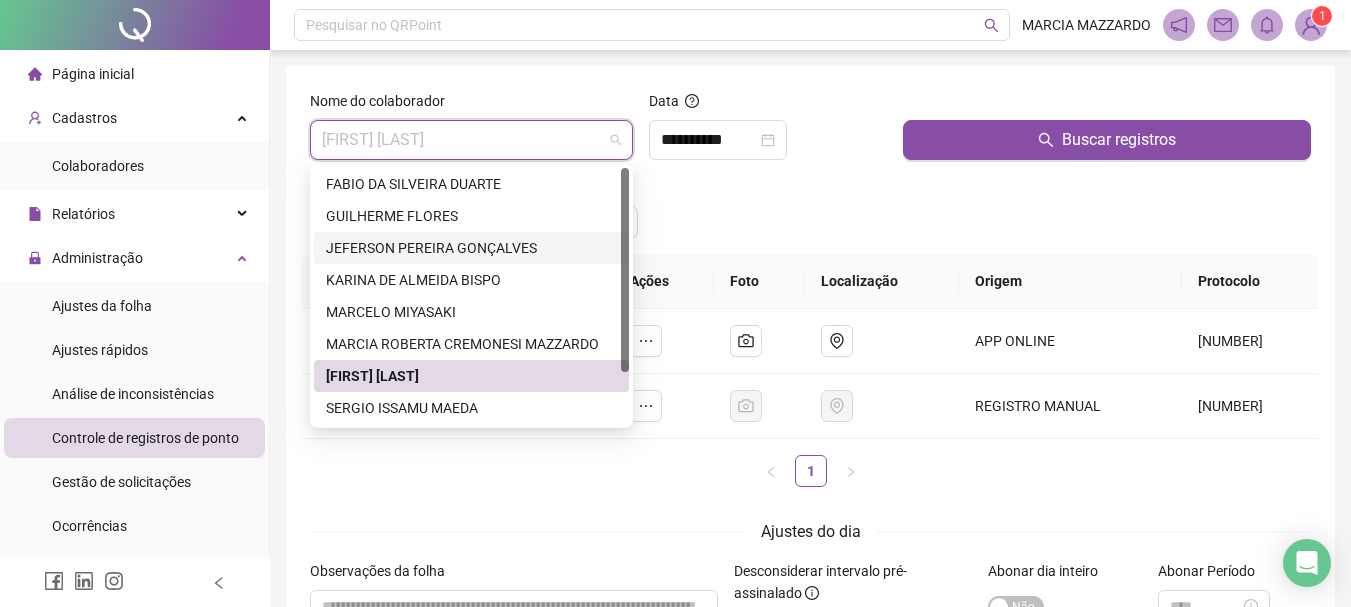 click on "JEFERSON PEREIRA GONÇALVES" at bounding box center [471, 248] 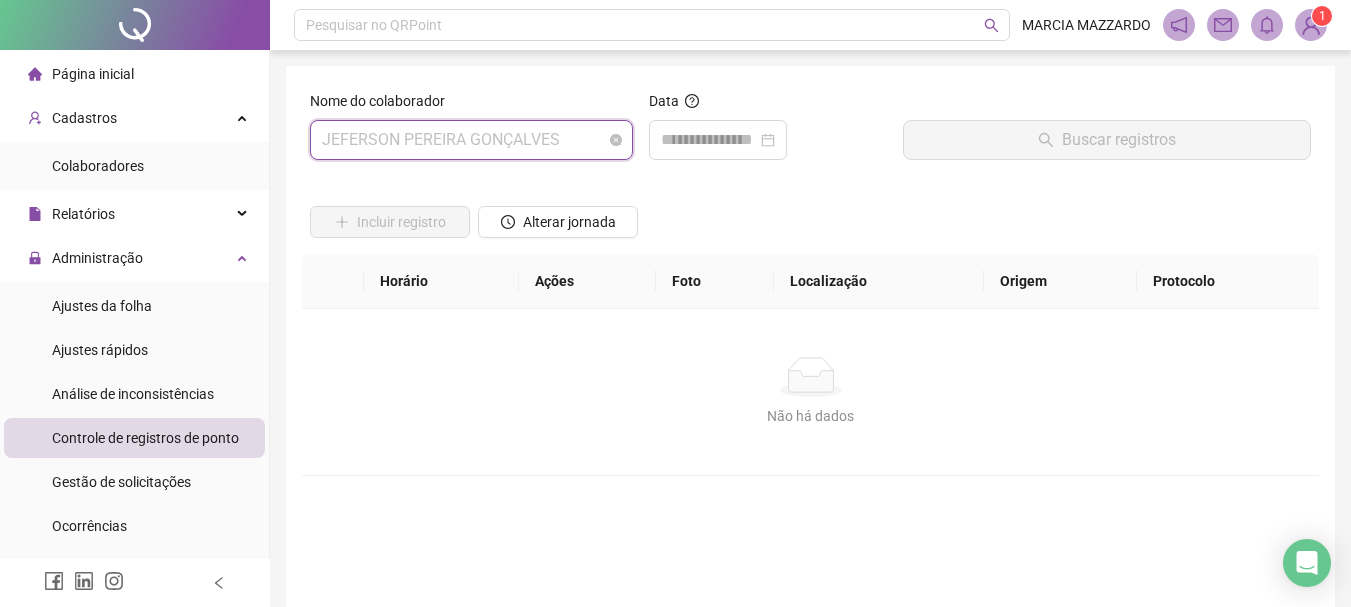 click on "JEFERSON PEREIRA GONÇALVES" at bounding box center (471, 140) 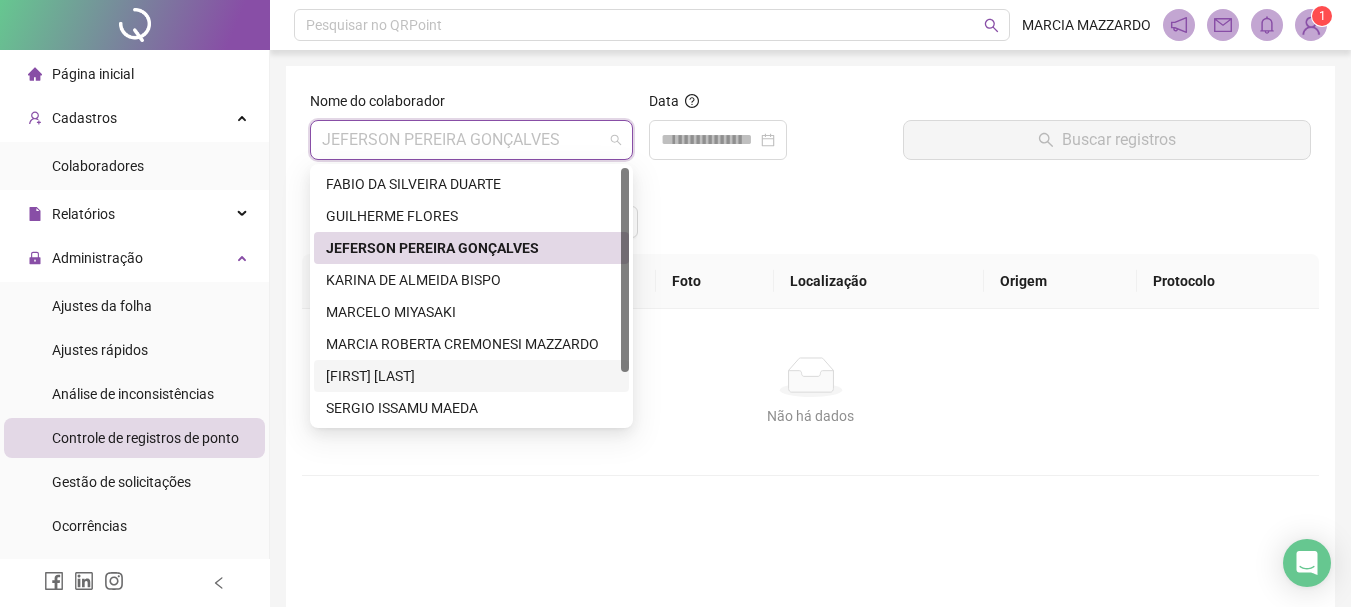 click on "[FIRST] [LAST]" at bounding box center (471, 376) 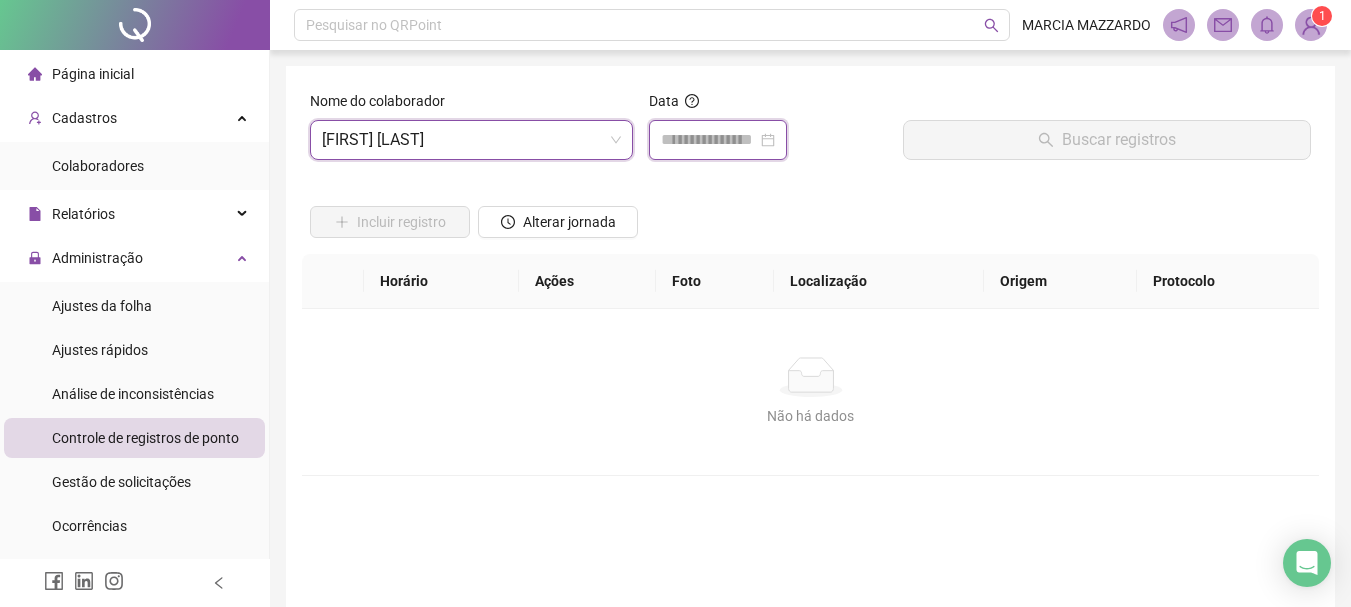 click at bounding box center (709, 140) 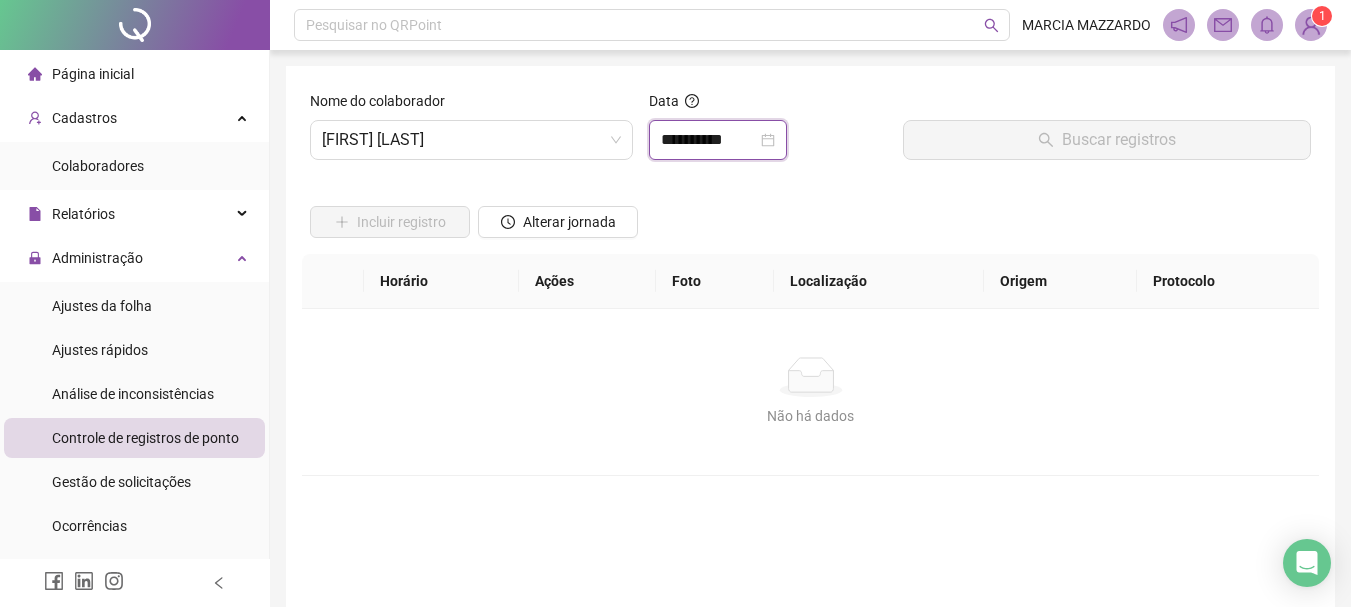 type on "**********" 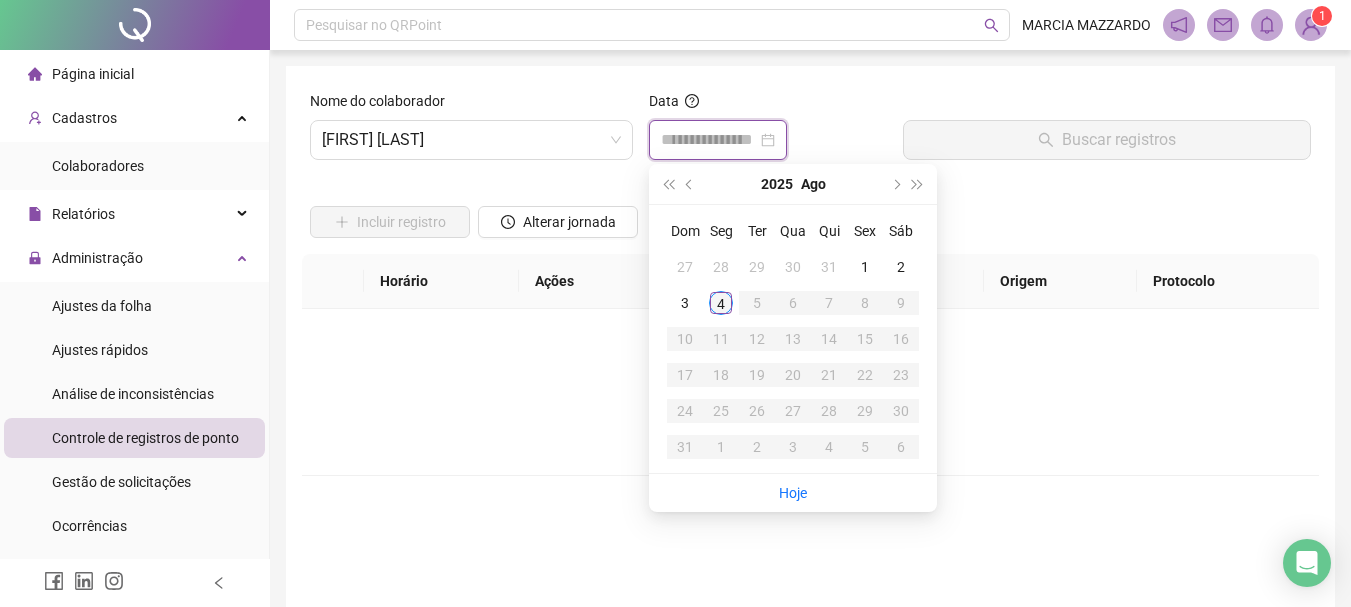type on "**********" 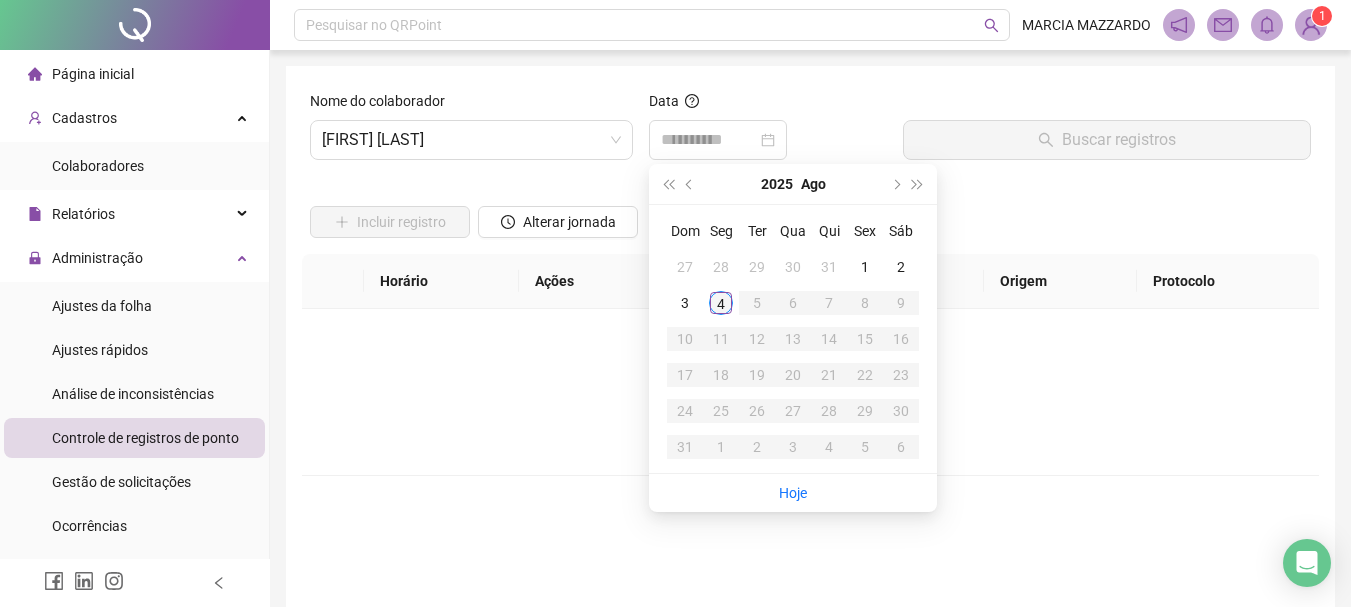 click on "4" at bounding box center [721, 303] 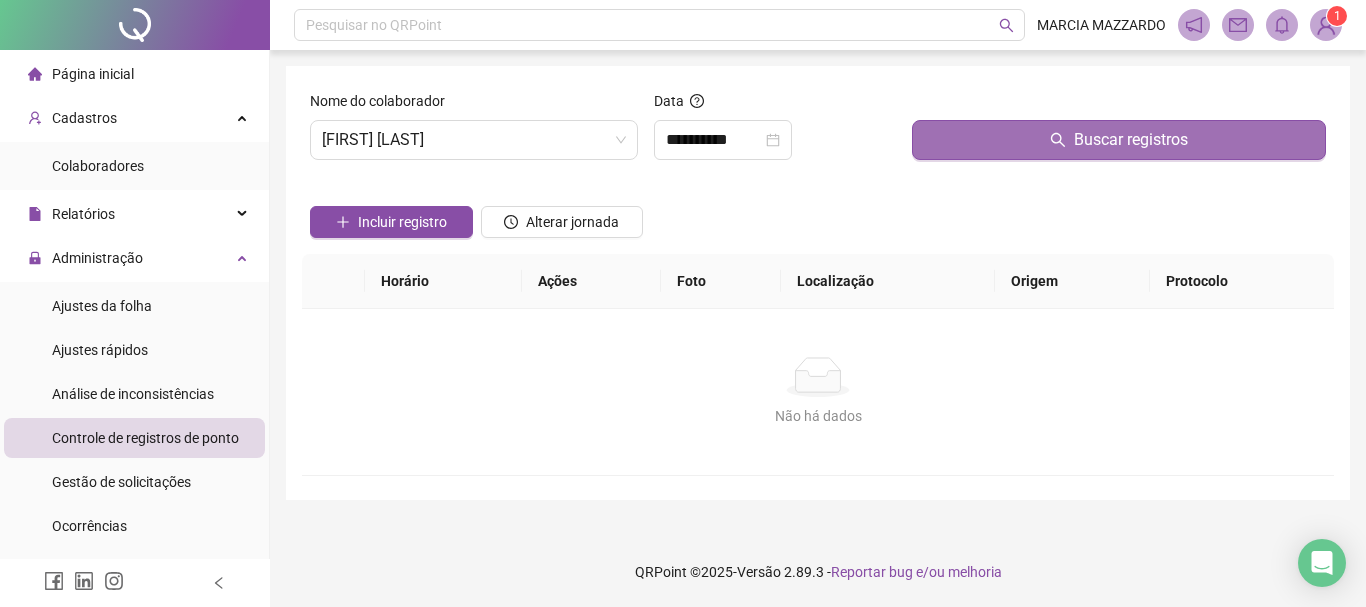 click on "Buscar registros" at bounding box center (1119, 140) 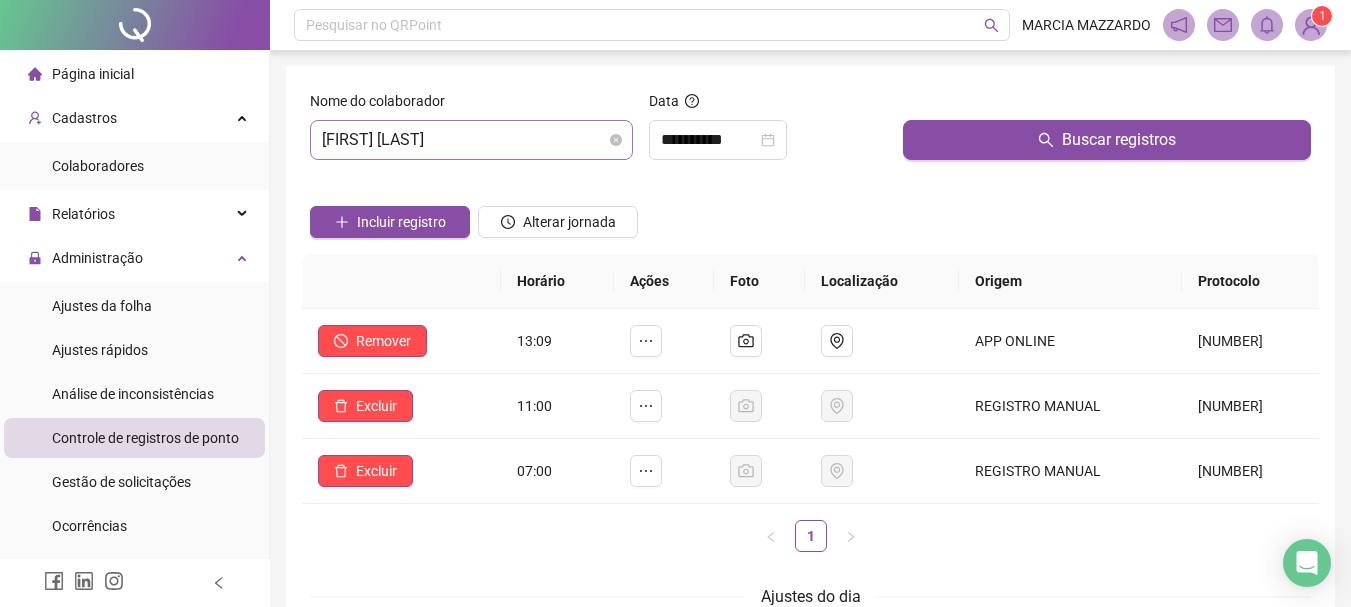 click on "[FIRST] [LAST]" at bounding box center (471, 140) 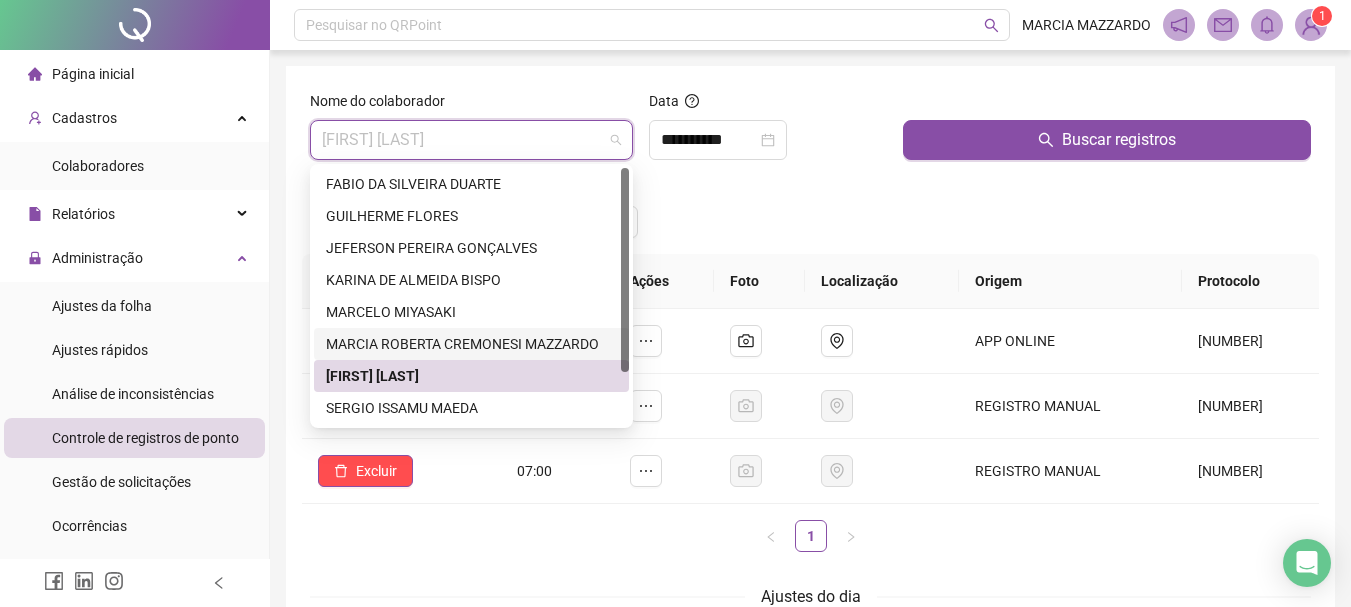 click on "MARCIA ROBERTA CREMONESI MAZZARDO" at bounding box center (471, 344) 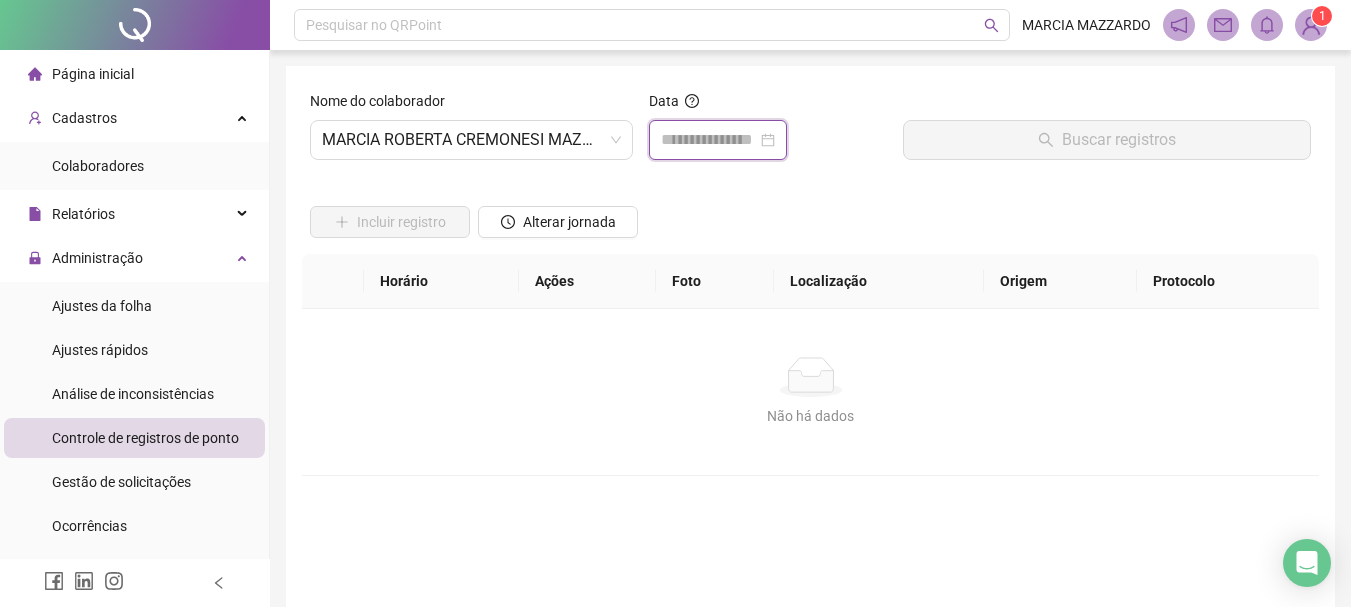 click at bounding box center [709, 140] 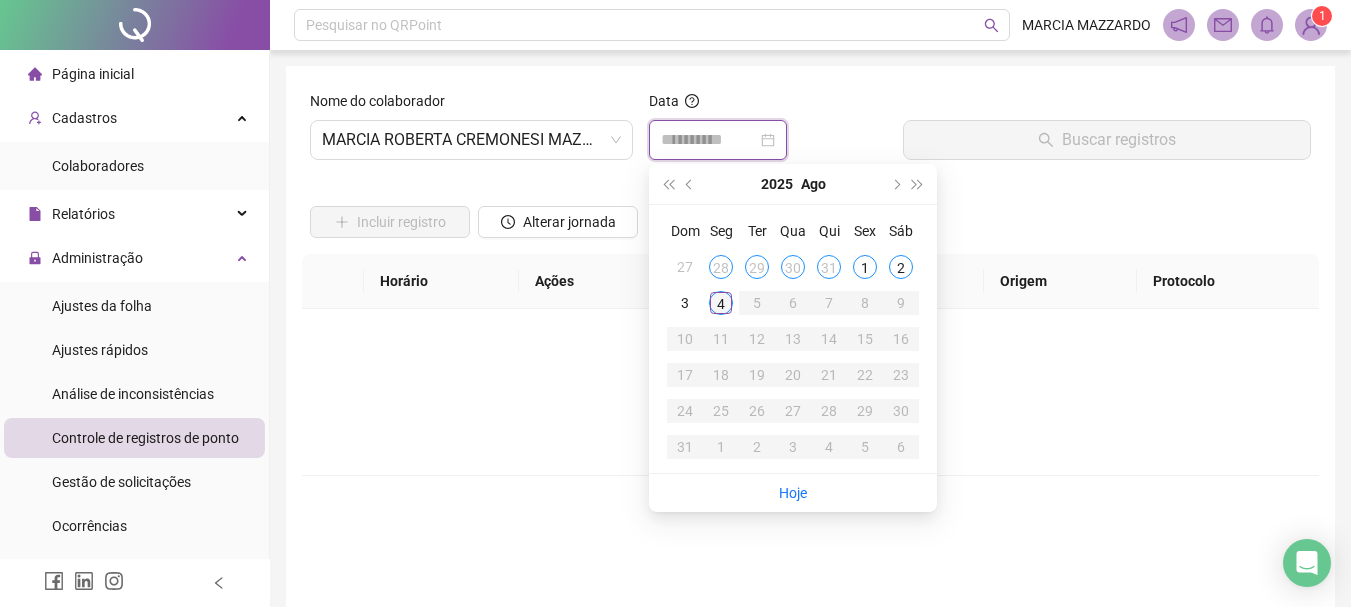type on "**********" 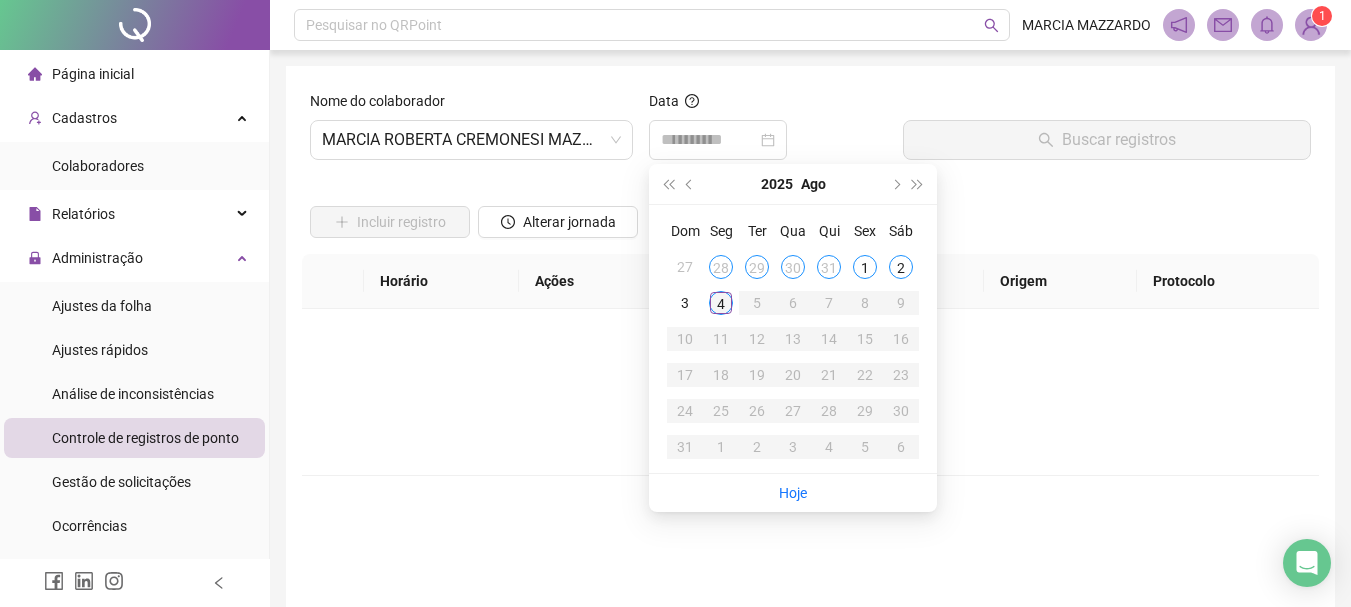 click on "4" at bounding box center [721, 303] 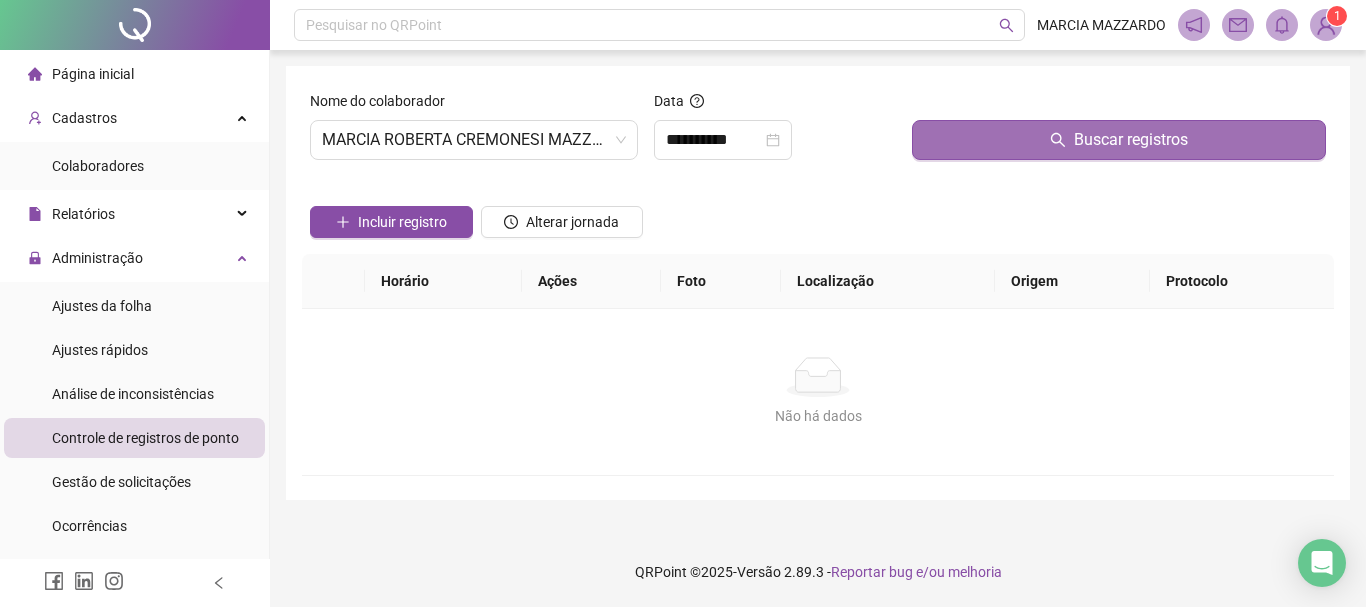 click on "Buscar registros" at bounding box center [1119, 140] 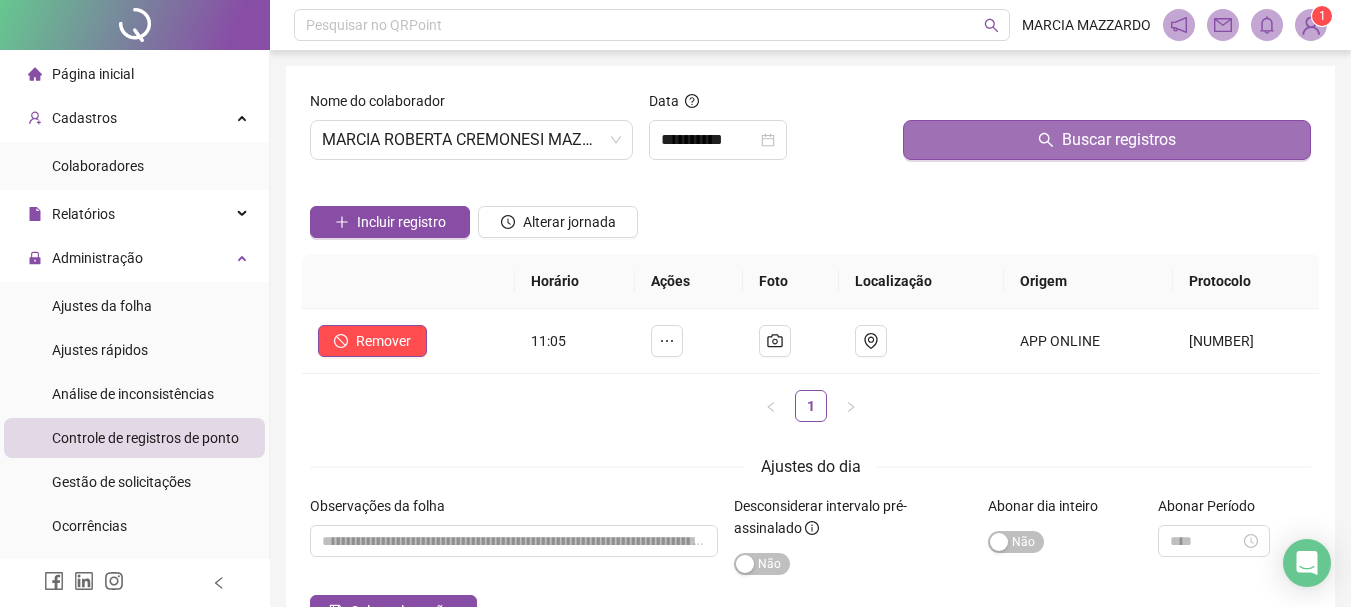 click on "Buscar registros" at bounding box center [1107, 140] 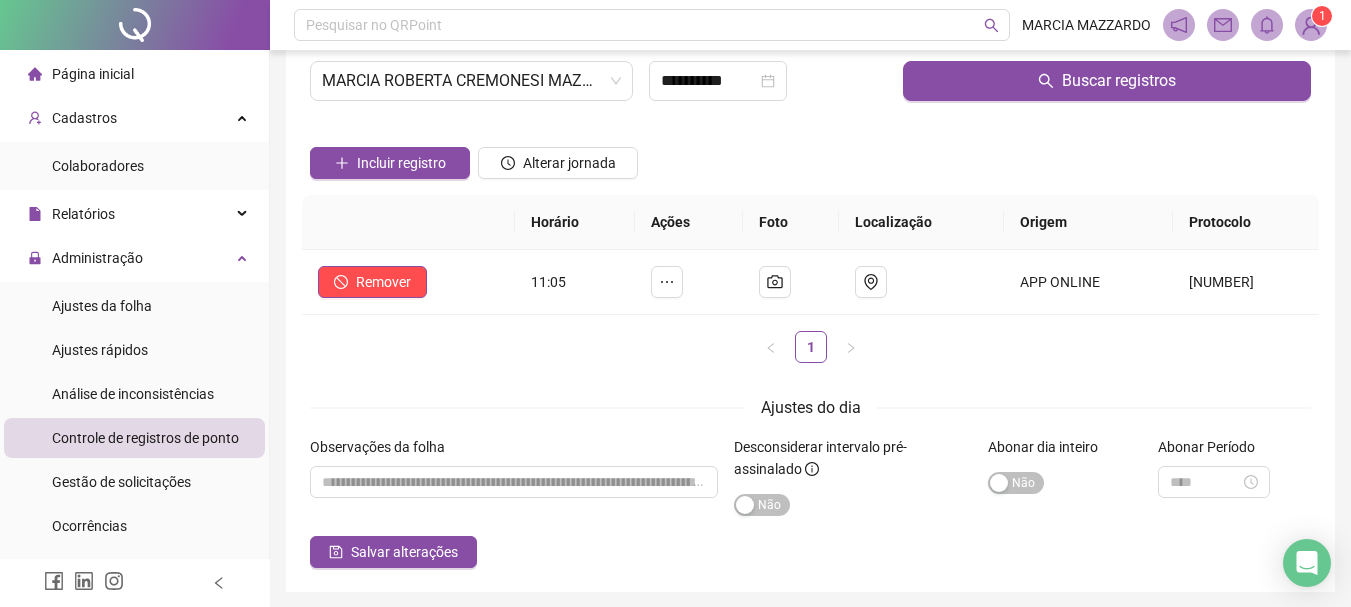 scroll, scrollTop: 0, scrollLeft: 0, axis: both 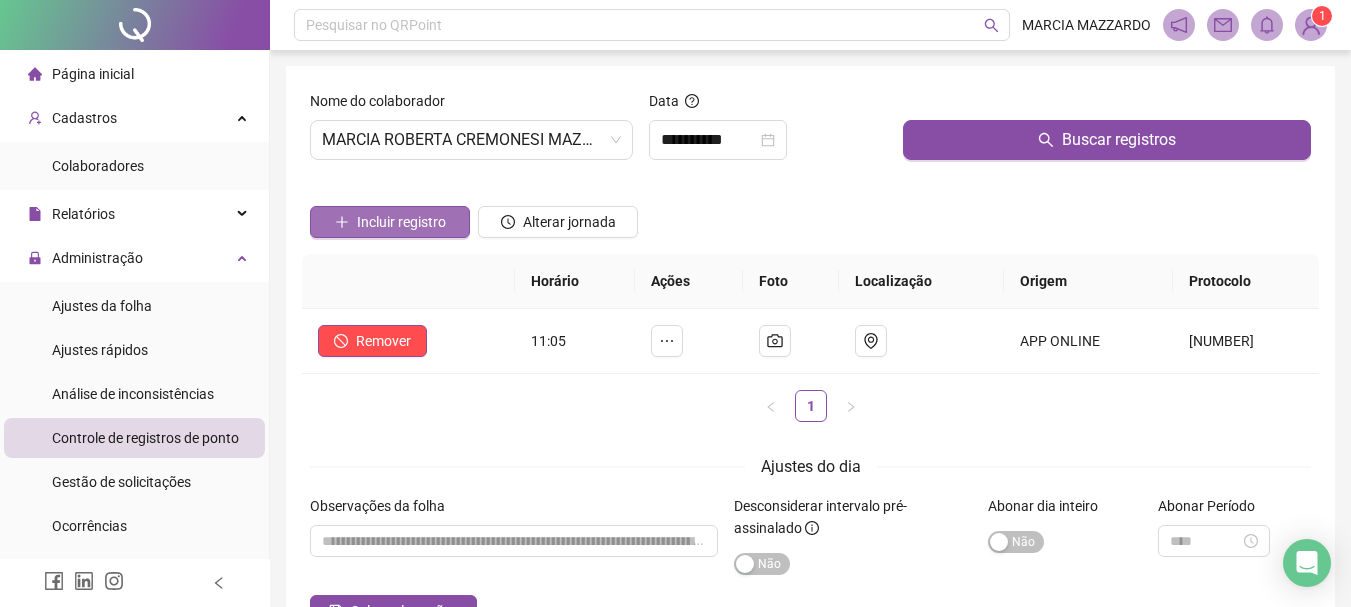 click on "Incluir registro" at bounding box center (401, 222) 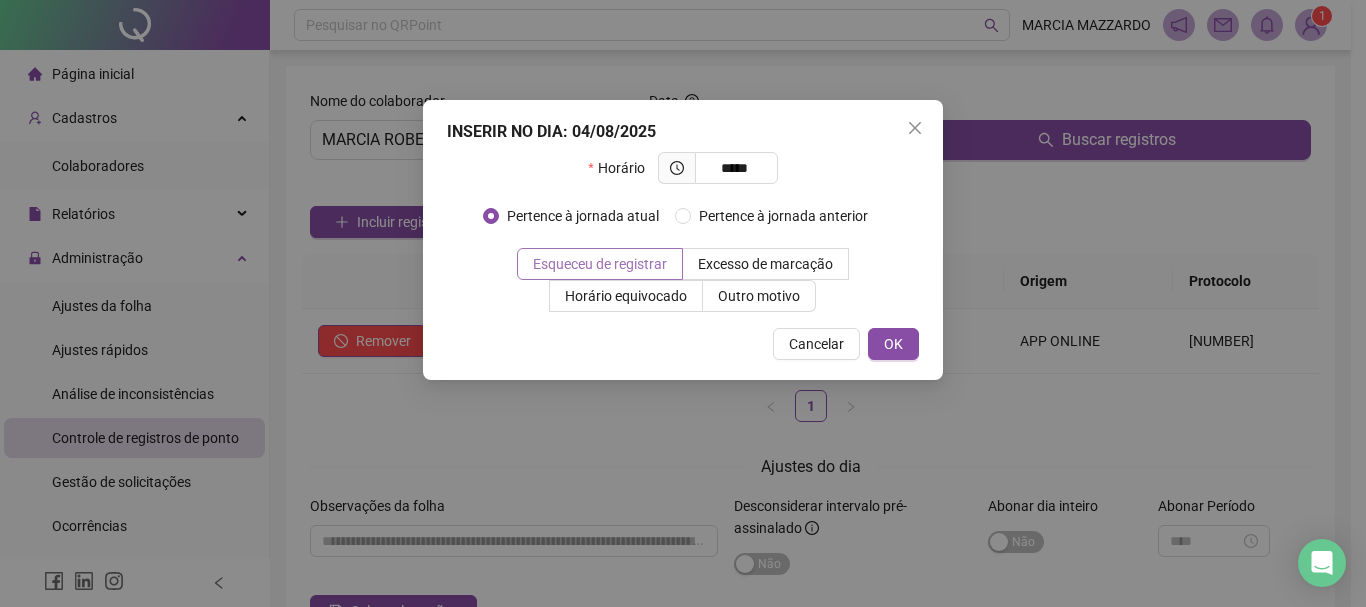 type on "*****" 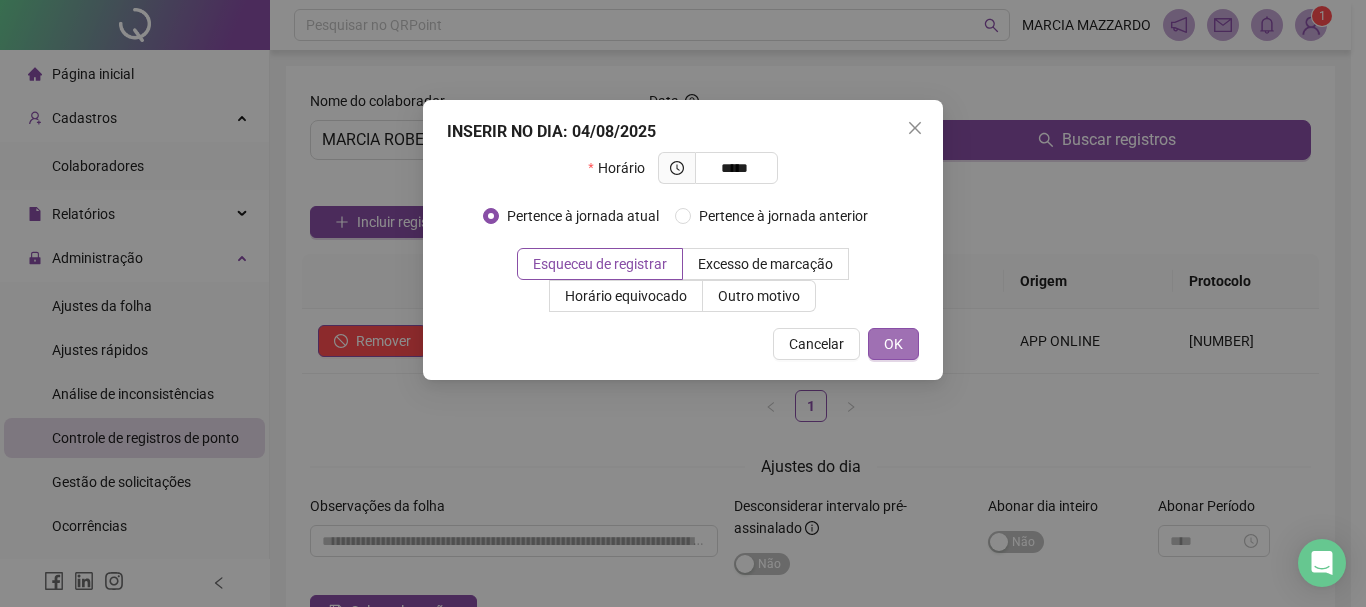 click on "OK" at bounding box center [893, 344] 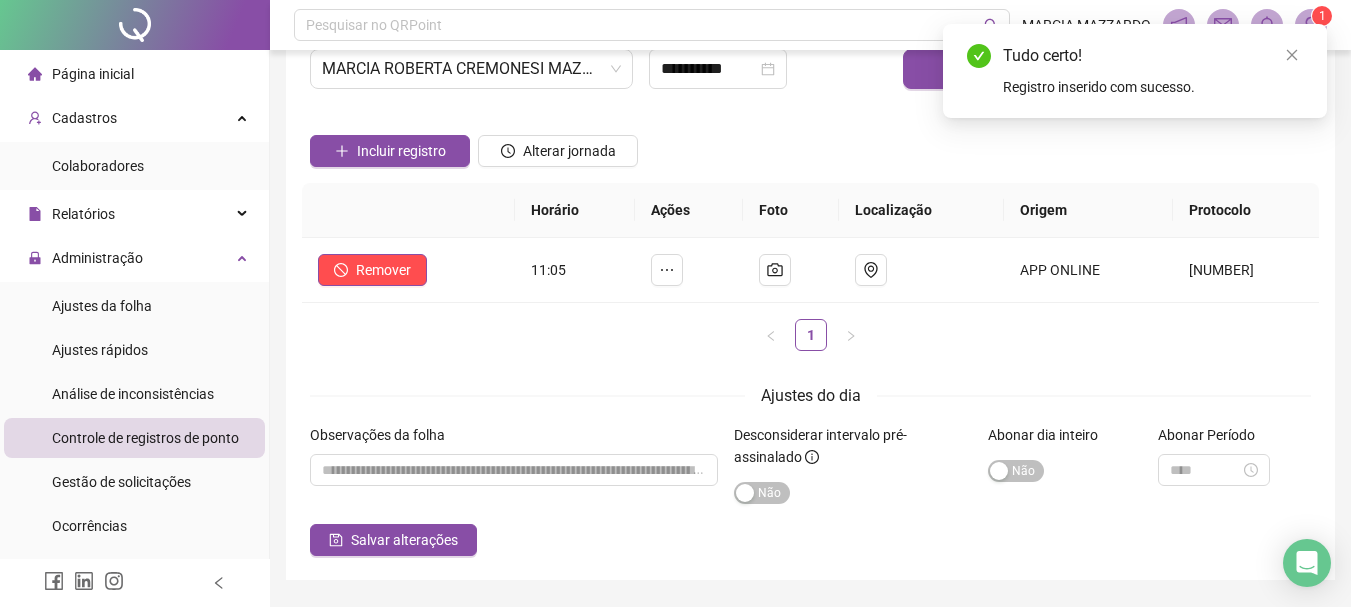 scroll, scrollTop: 130, scrollLeft: 0, axis: vertical 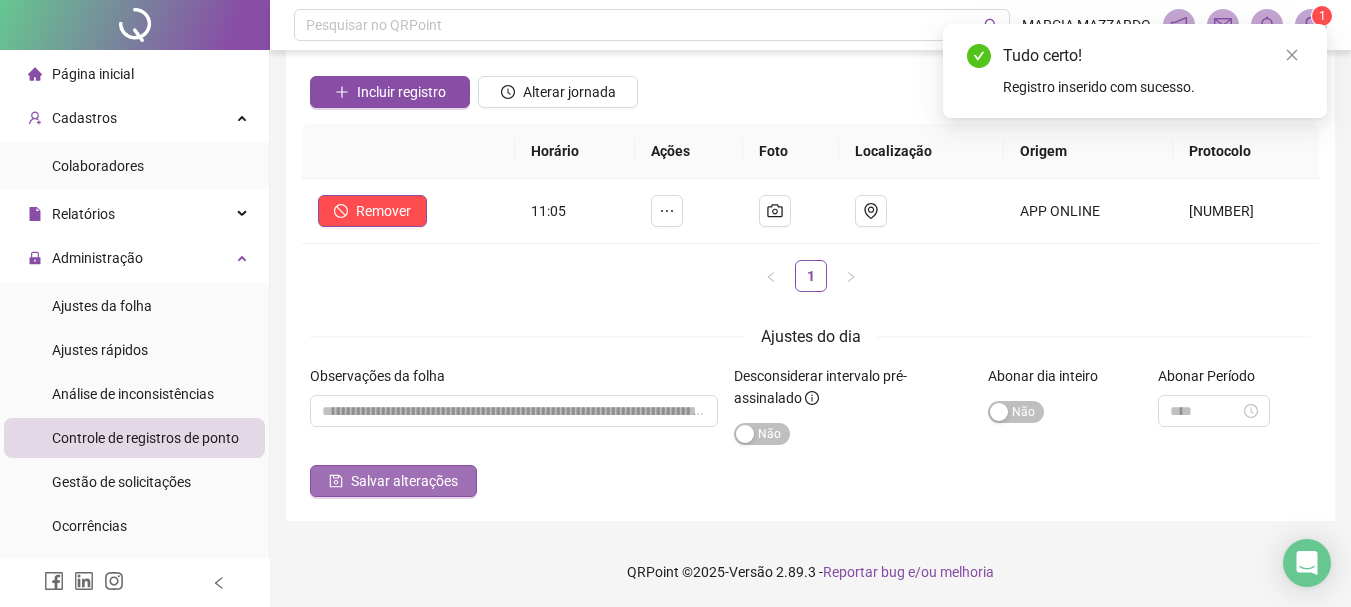 click on "Salvar alterações" at bounding box center (404, 481) 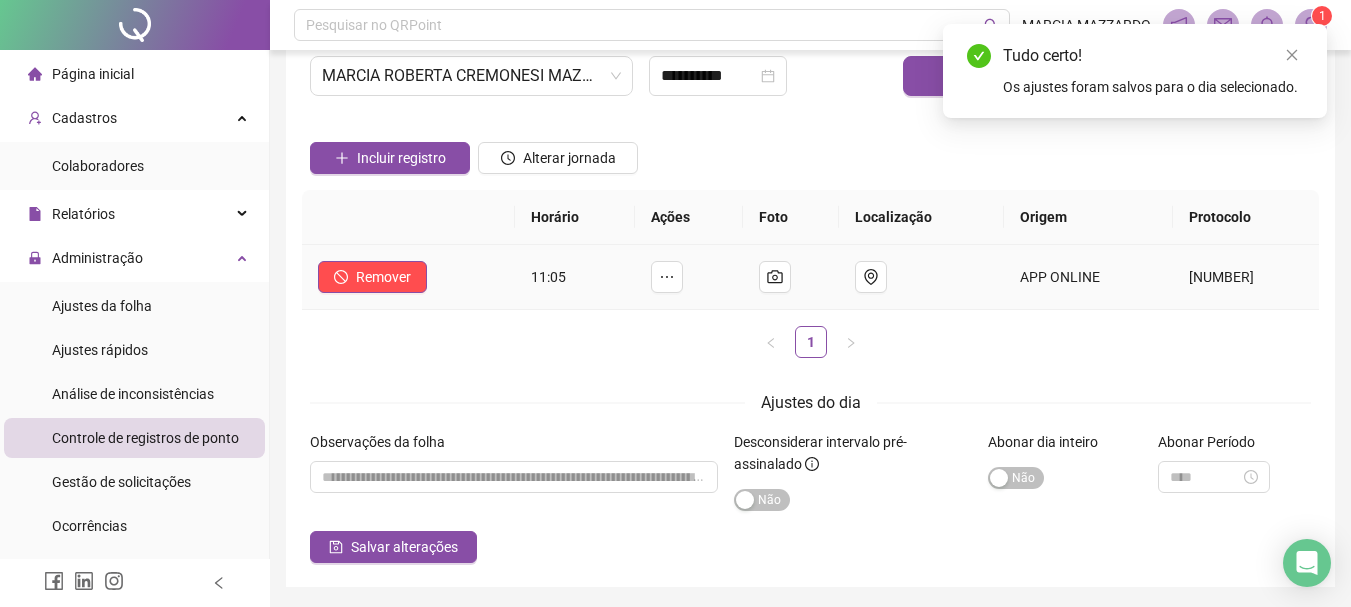 scroll, scrollTop: 0, scrollLeft: 0, axis: both 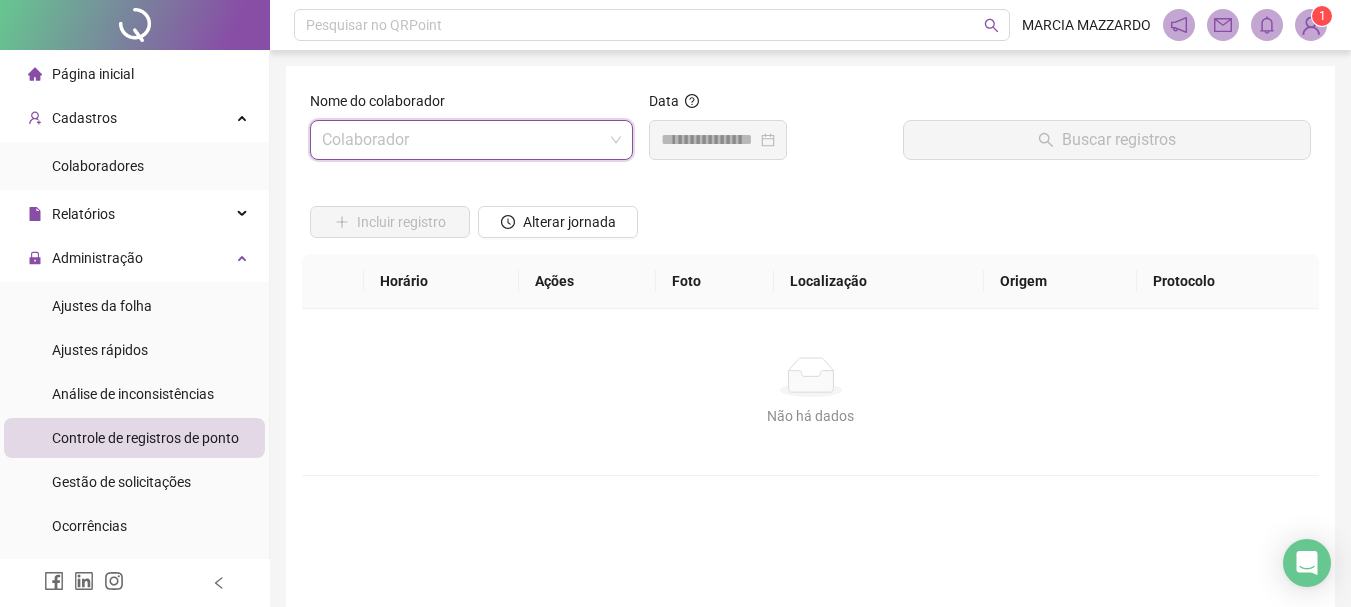 click at bounding box center (462, 140) 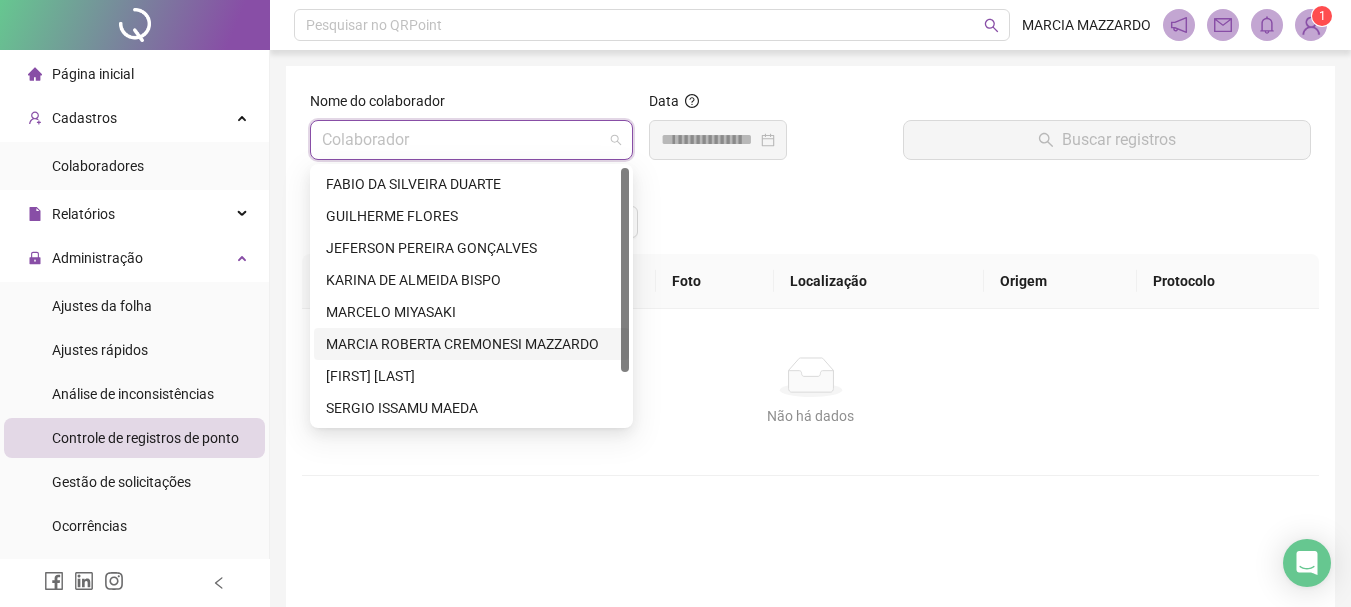 click on "MARCIA ROBERTA CREMONESI MAZZARDO" at bounding box center [471, 344] 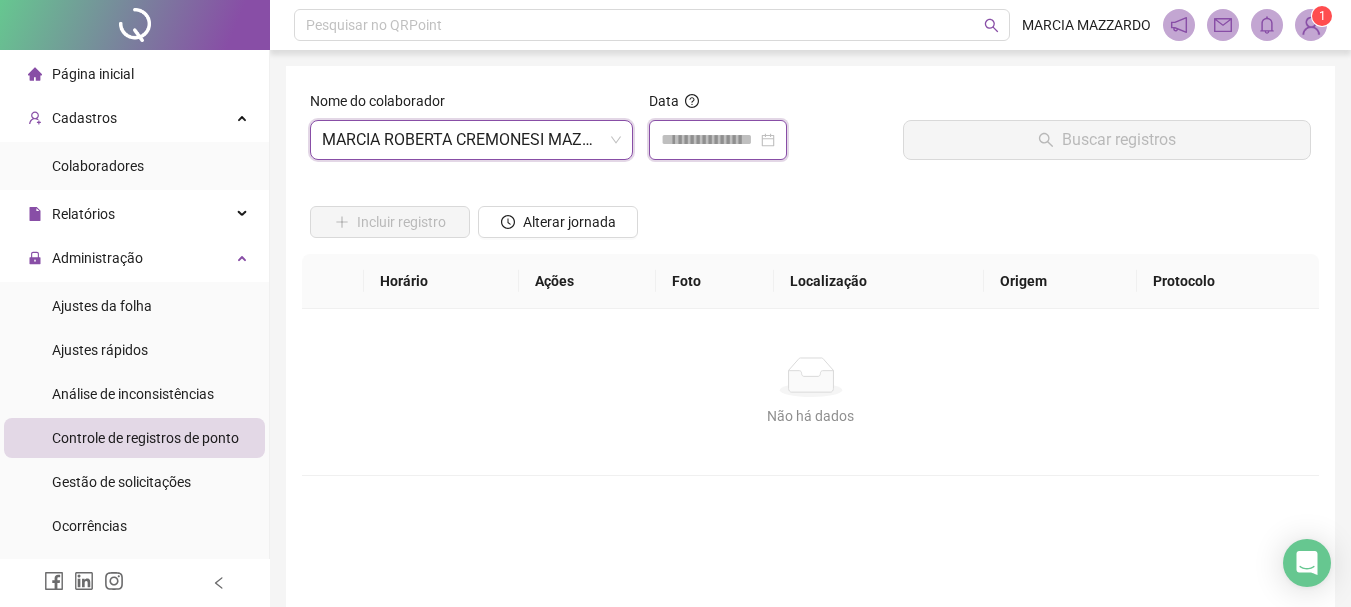 click at bounding box center [709, 140] 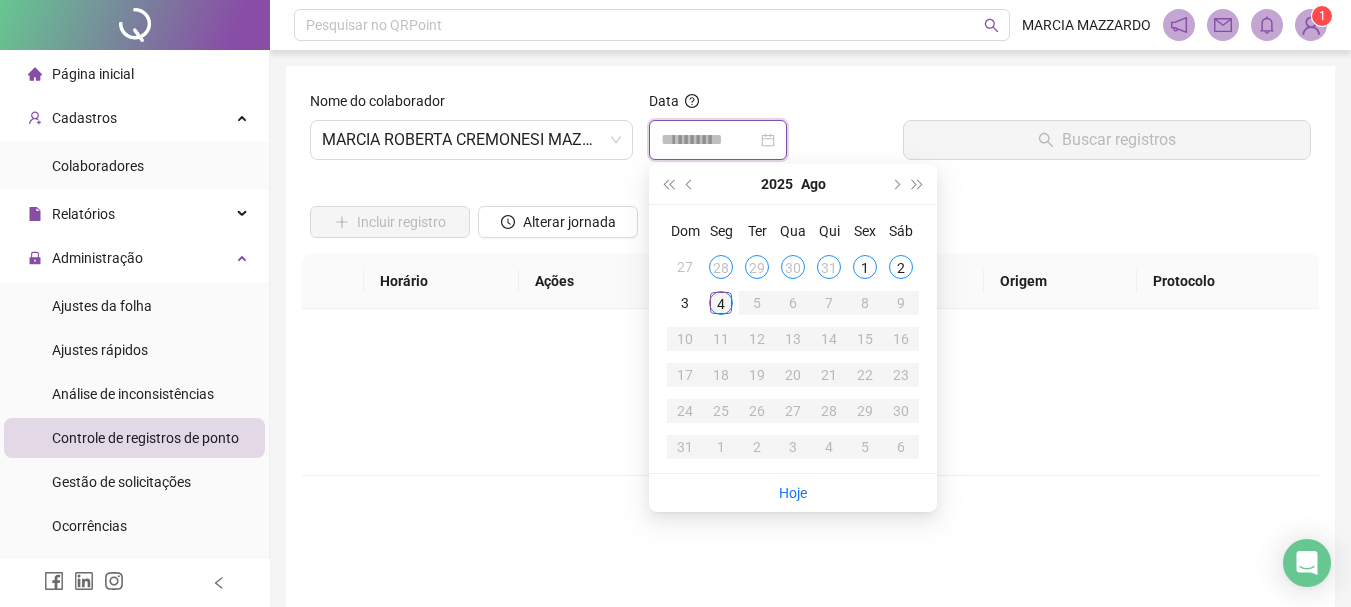 type on "**********" 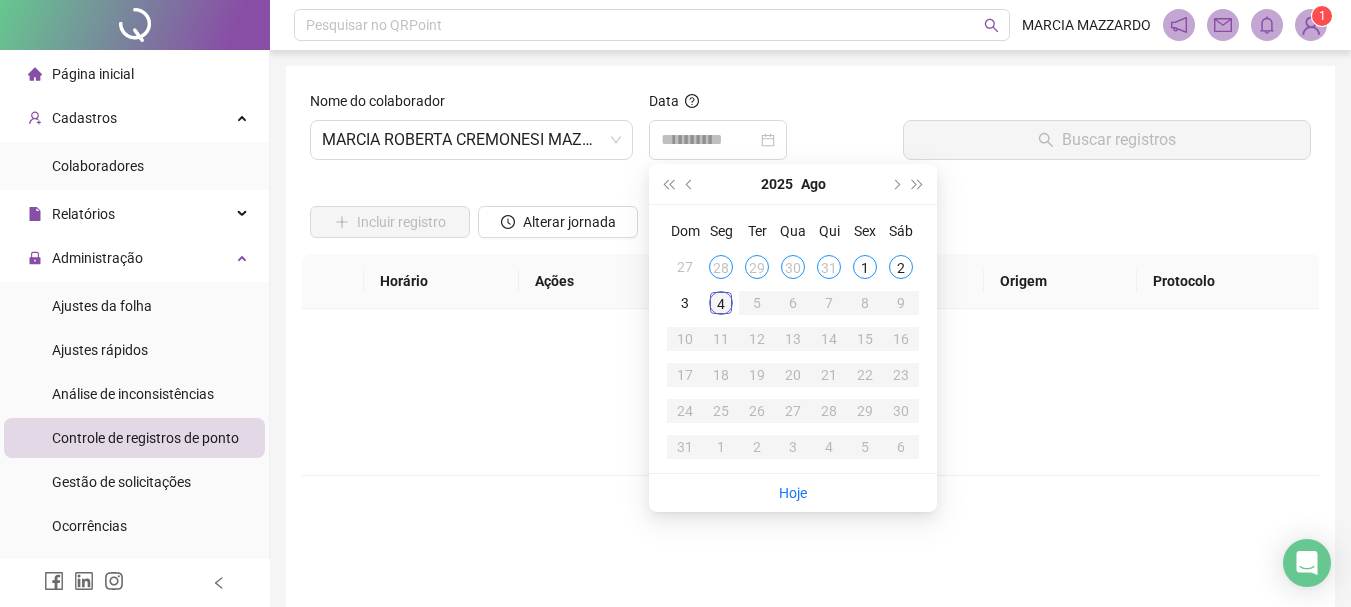 click on "4" at bounding box center [721, 303] 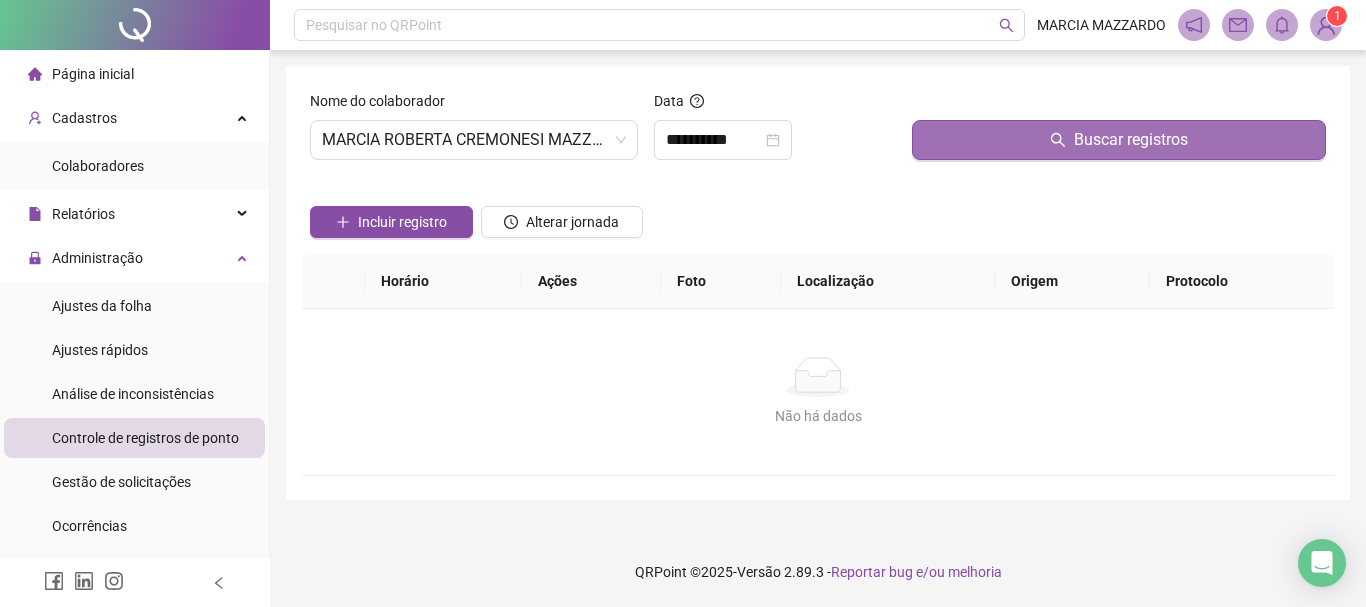 click on "Buscar registros" at bounding box center (1119, 140) 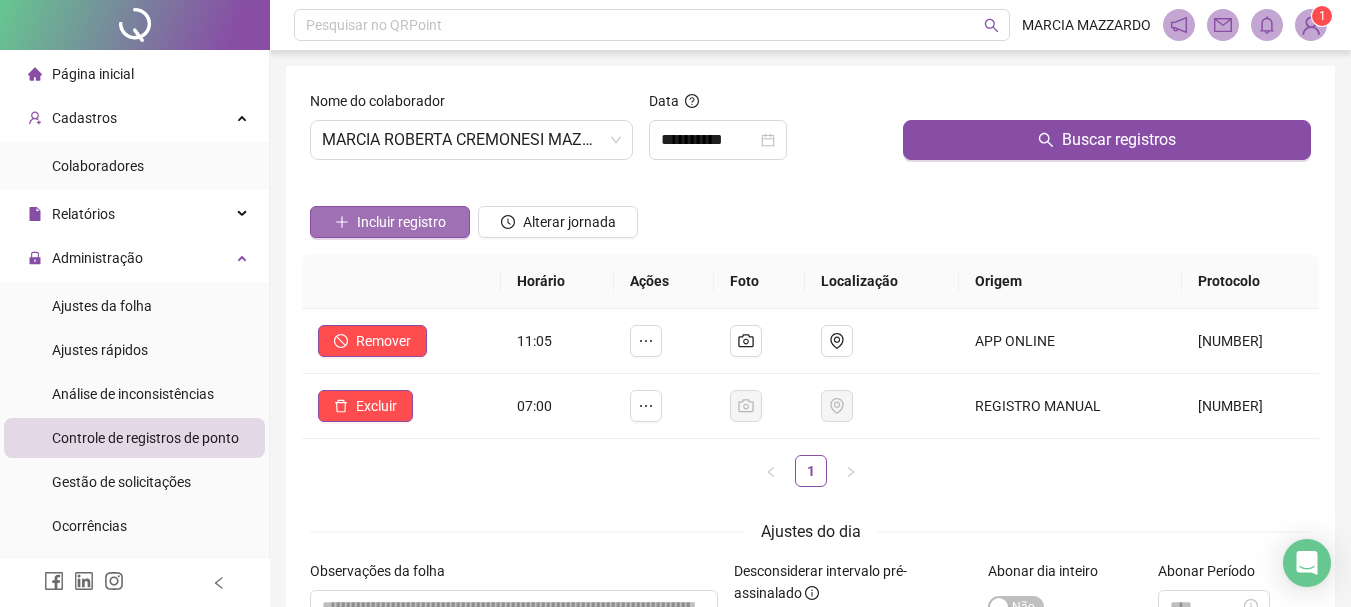 click on "Incluir registro" at bounding box center (401, 222) 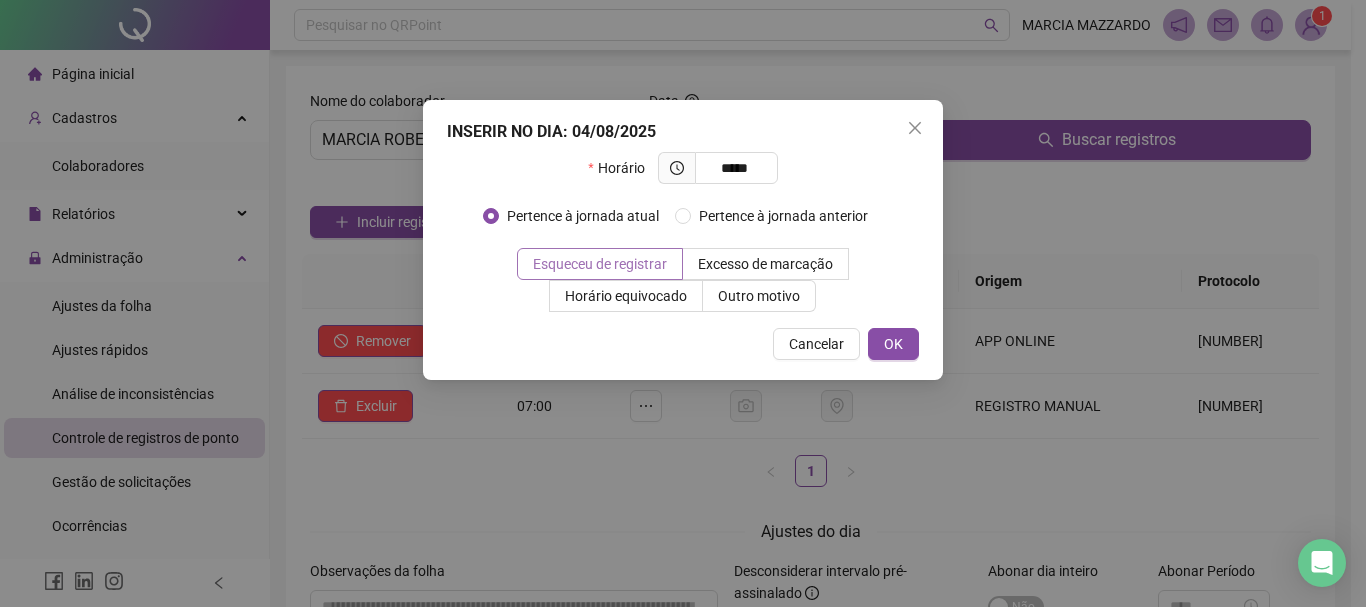 type on "*****" 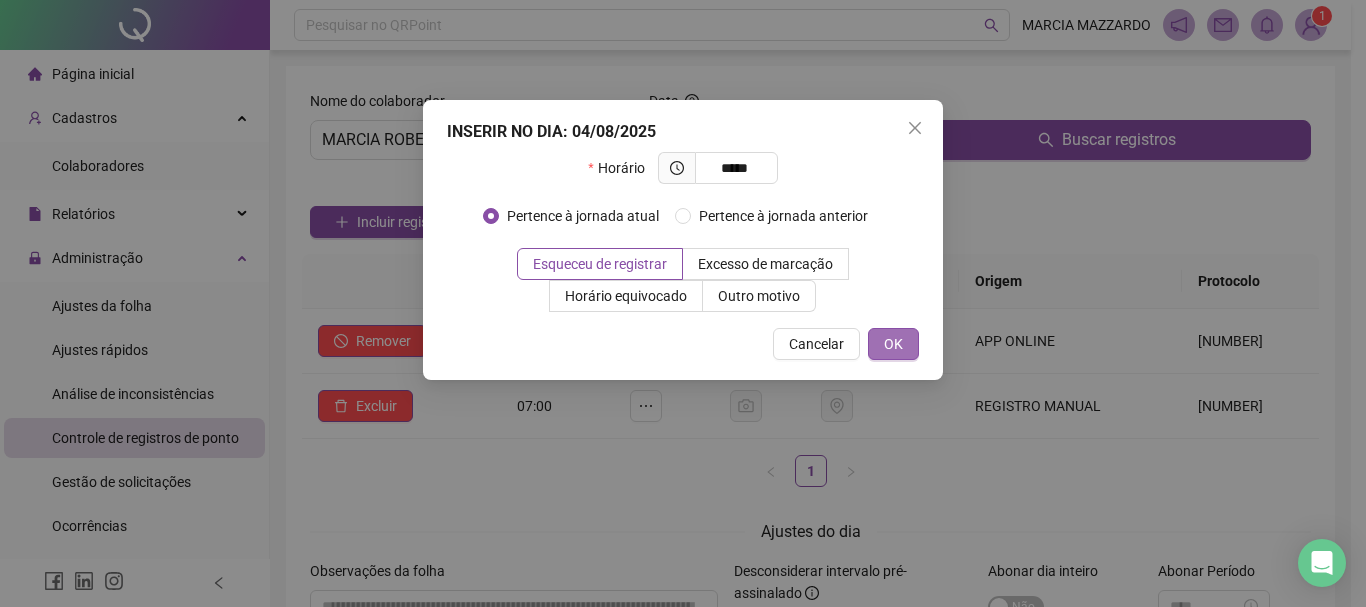 click on "OK" at bounding box center (893, 344) 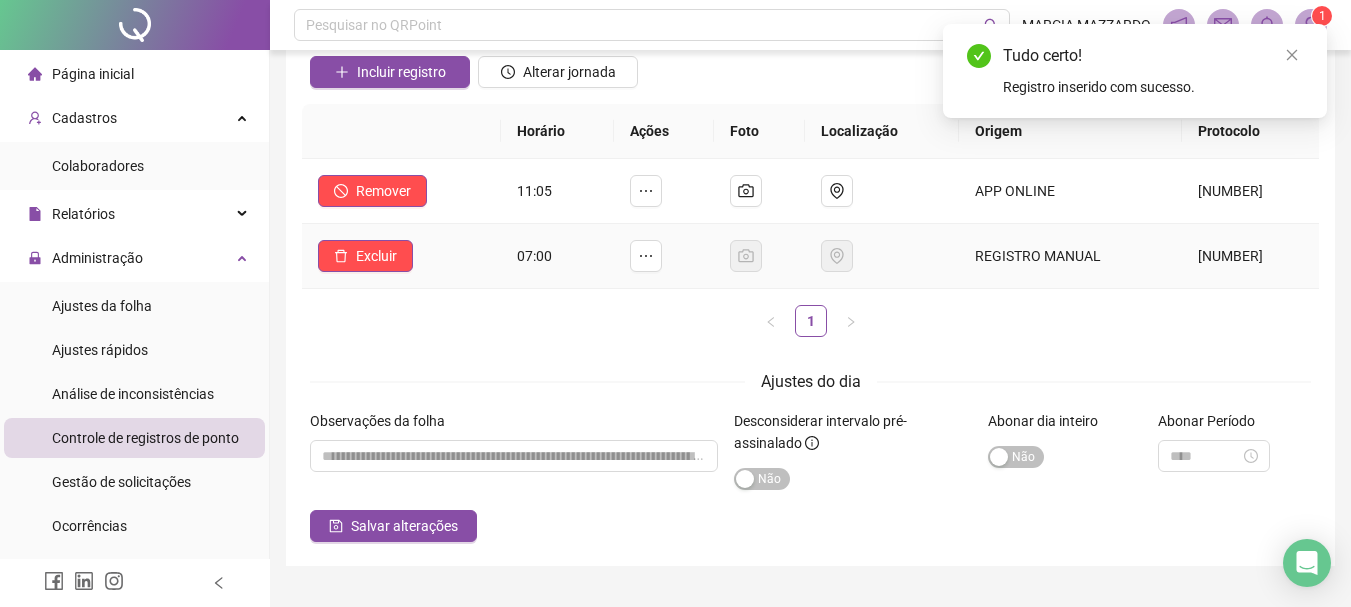 scroll, scrollTop: 195, scrollLeft: 0, axis: vertical 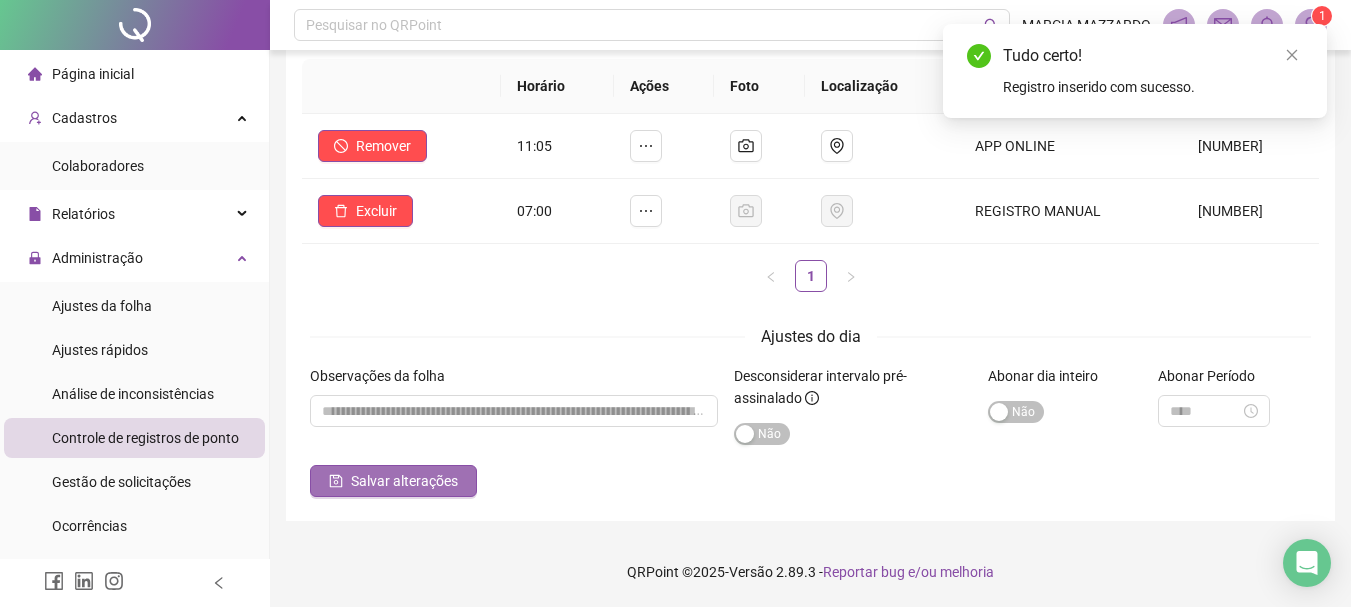 click on "Salvar alterações" at bounding box center (404, 481) 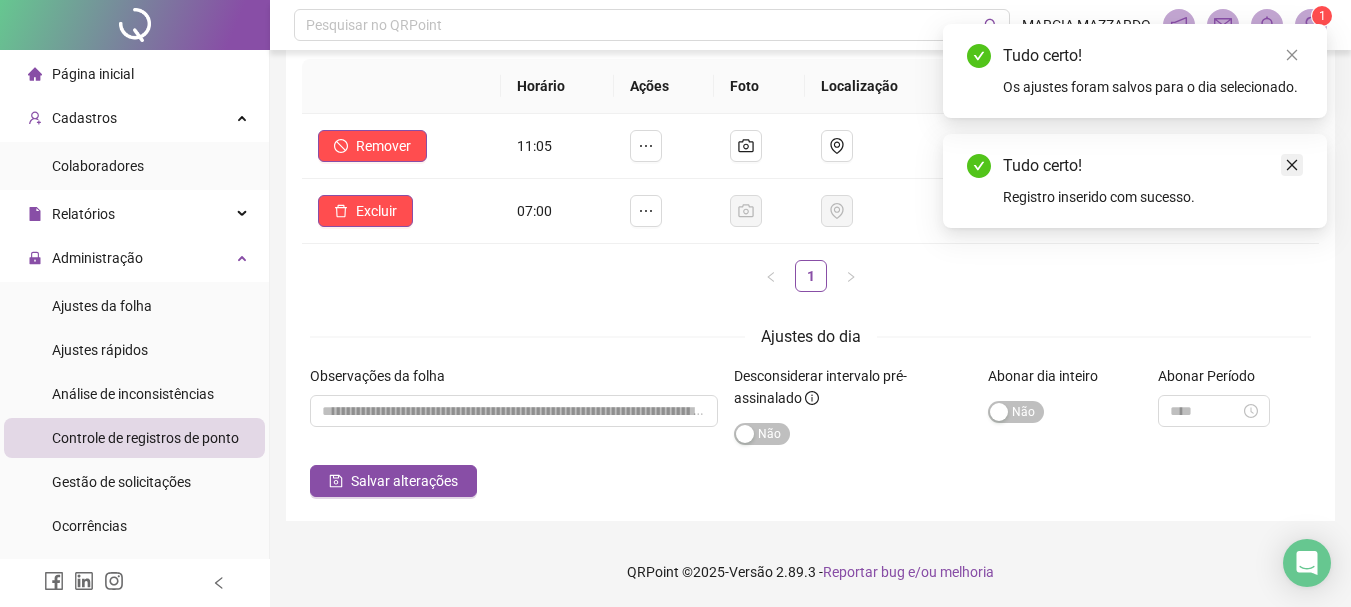 click 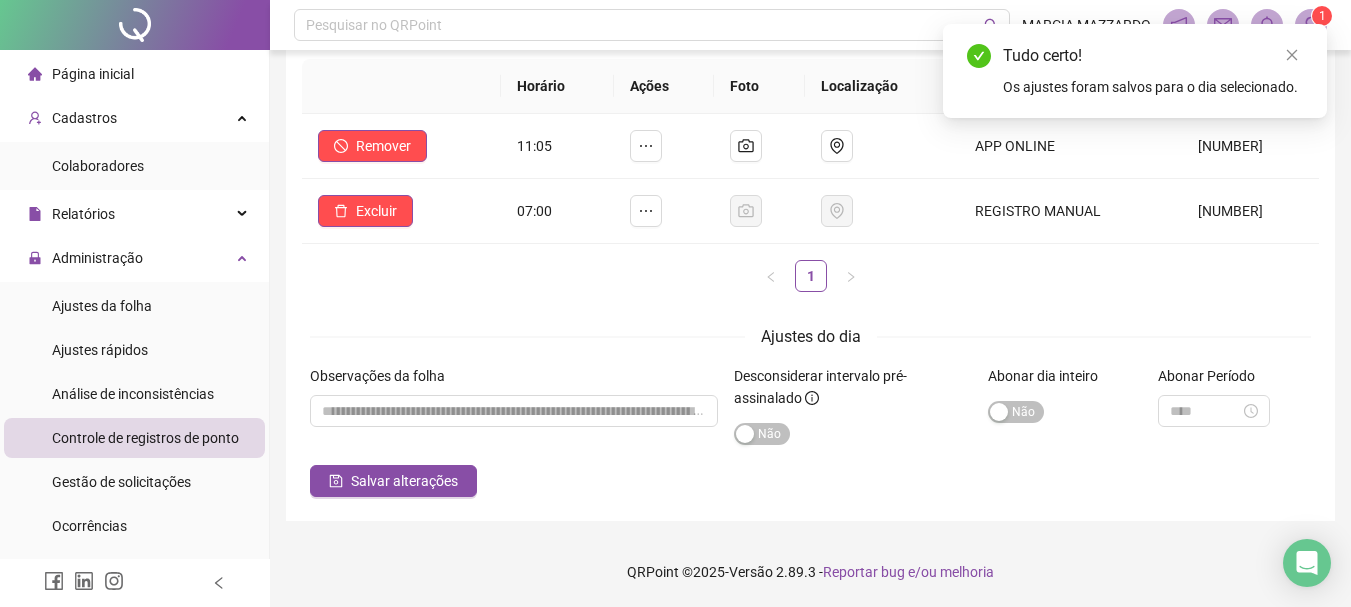 click on "Tudo certo! Os ajustes foram salvos para o dia selecionado." at bounding box center [1135, 71] 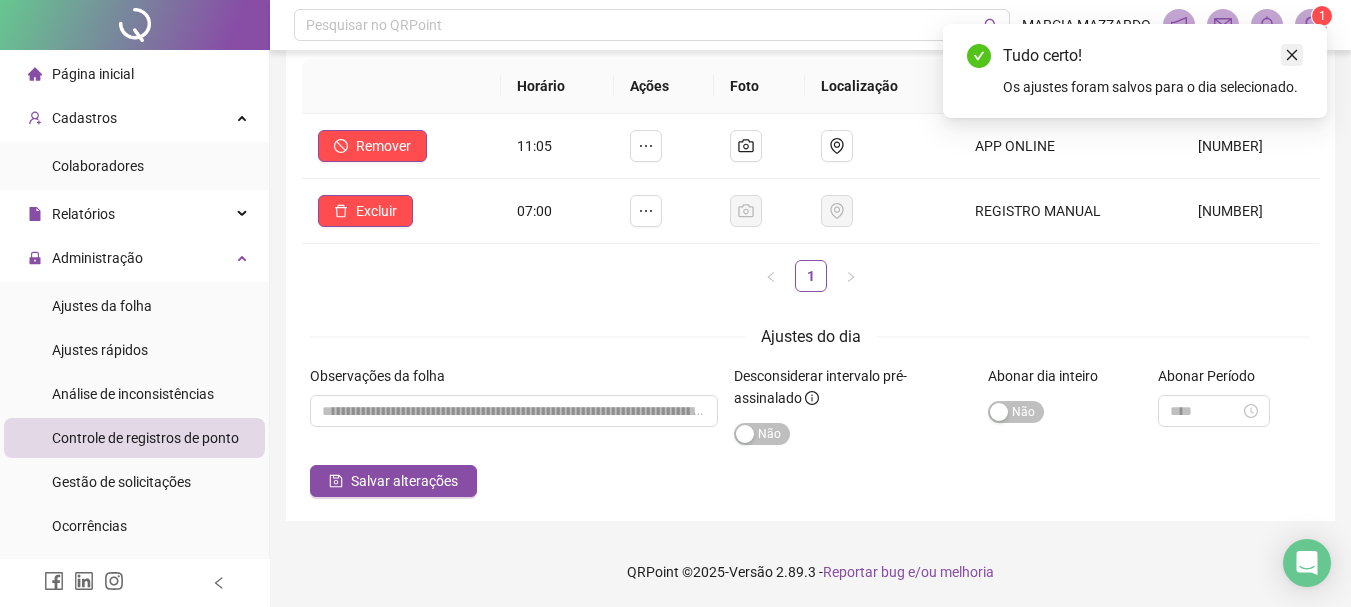 click 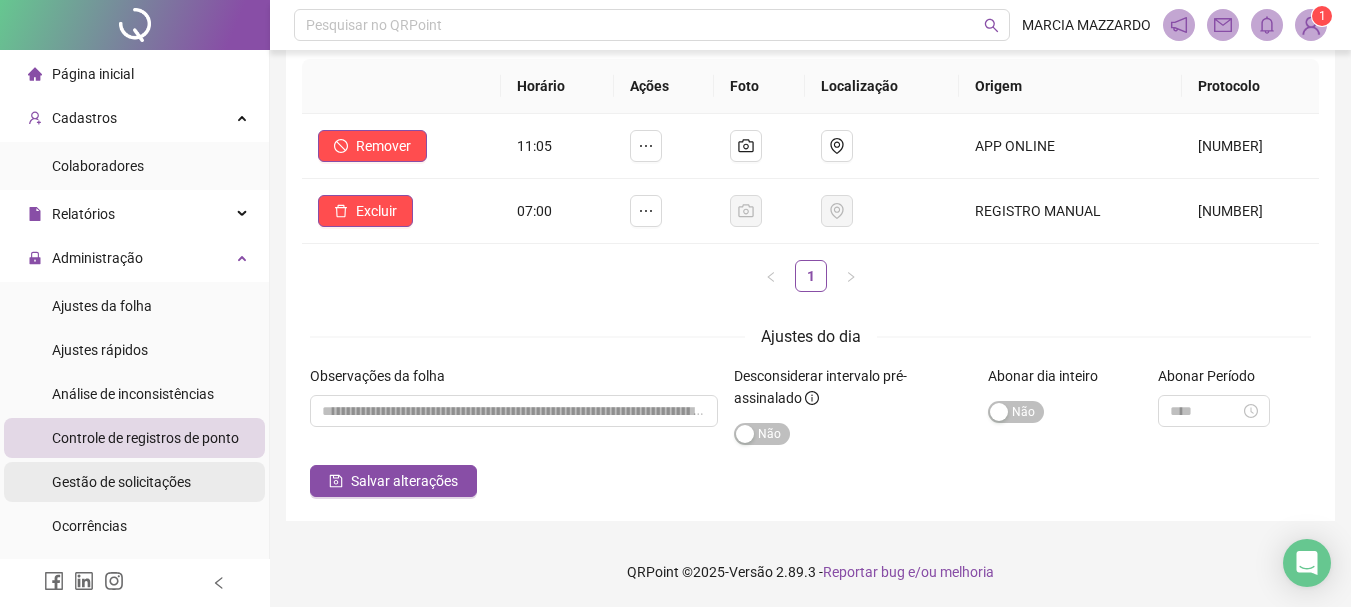 click on "Gestão de solicitações" at bounding box center [121, 482] 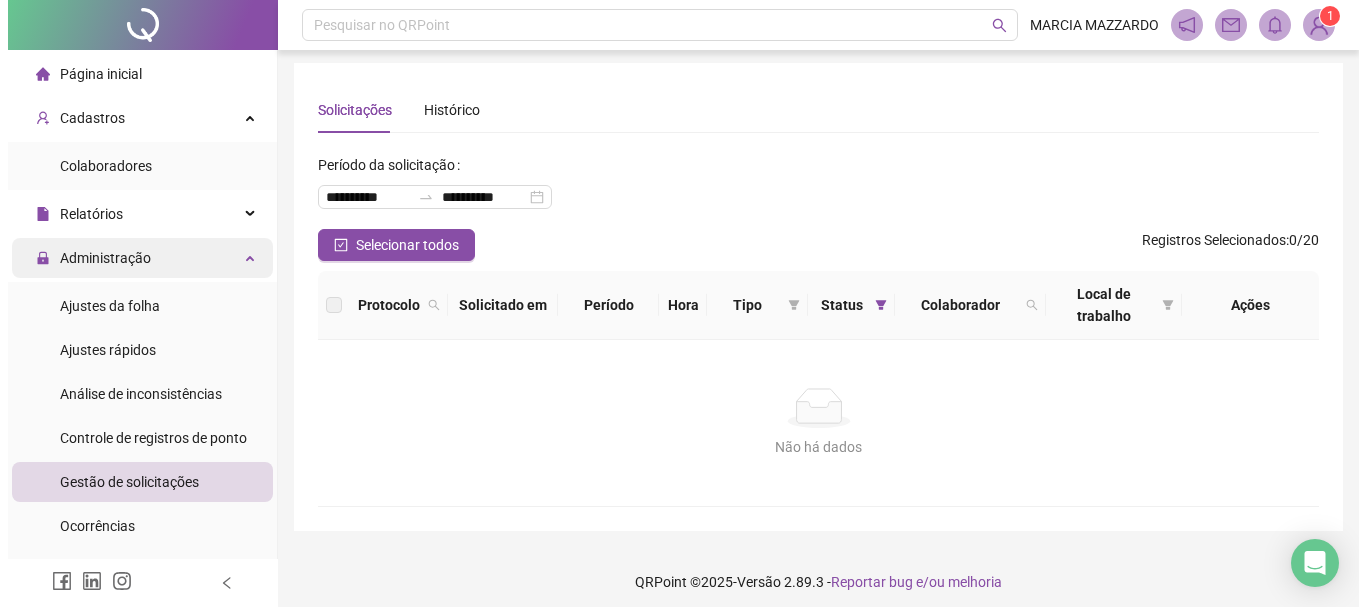 scroll, scrollTop: 0, scrollLeft: 0, axis: both 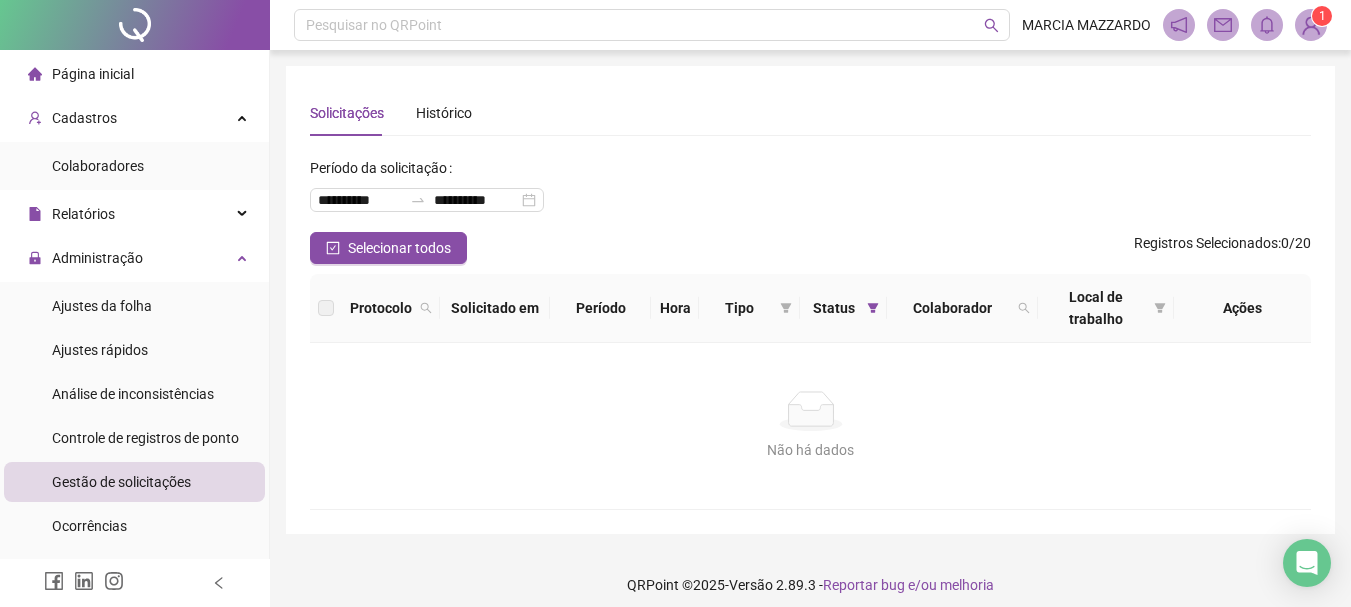 click at bounding box center (1311, 25) 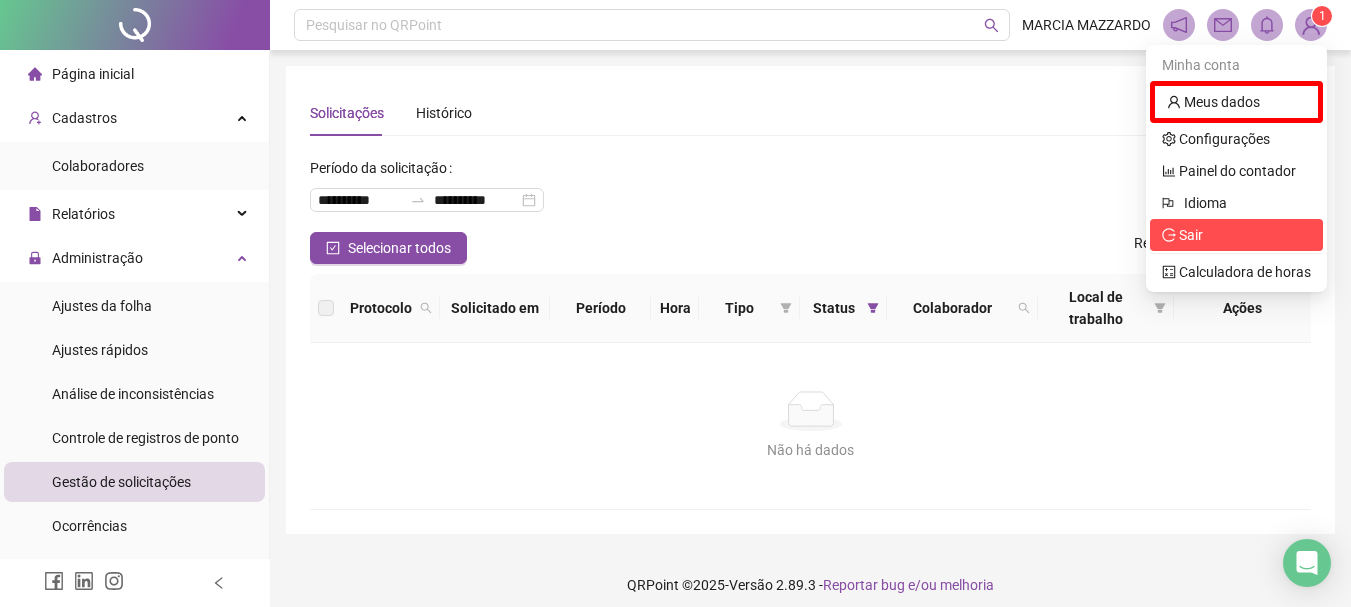 click on "Sair" at bounding box center [1236, 235] 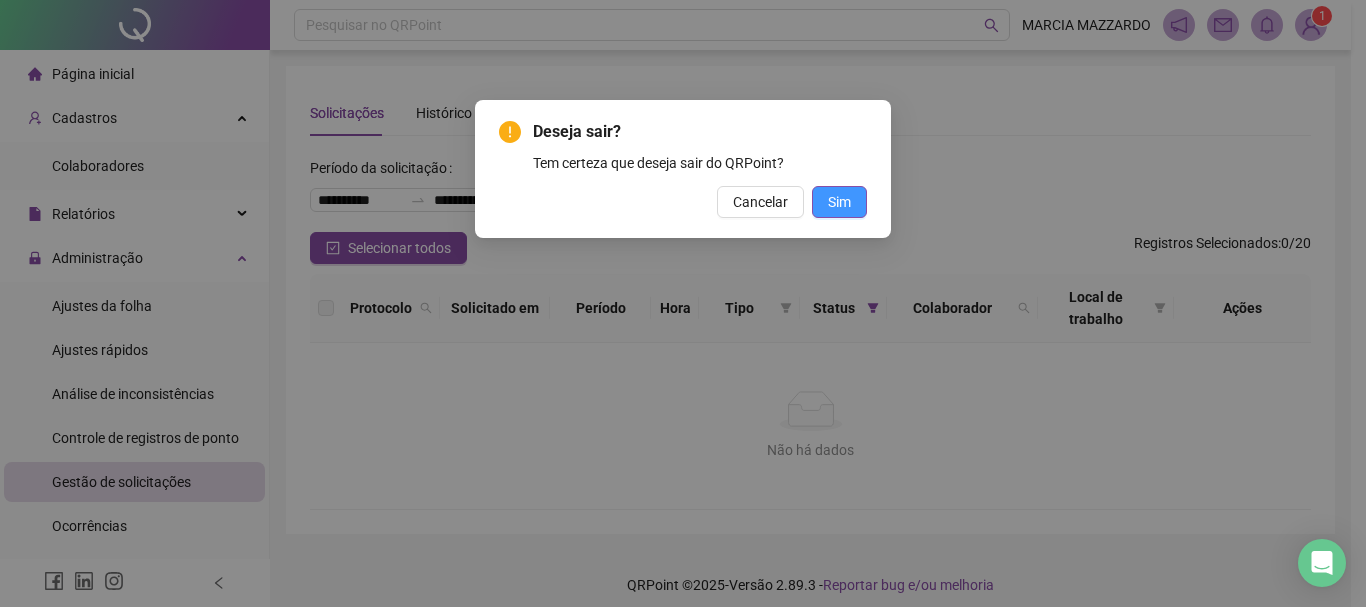 click on "Sim" at bounding box center [839, 202] 